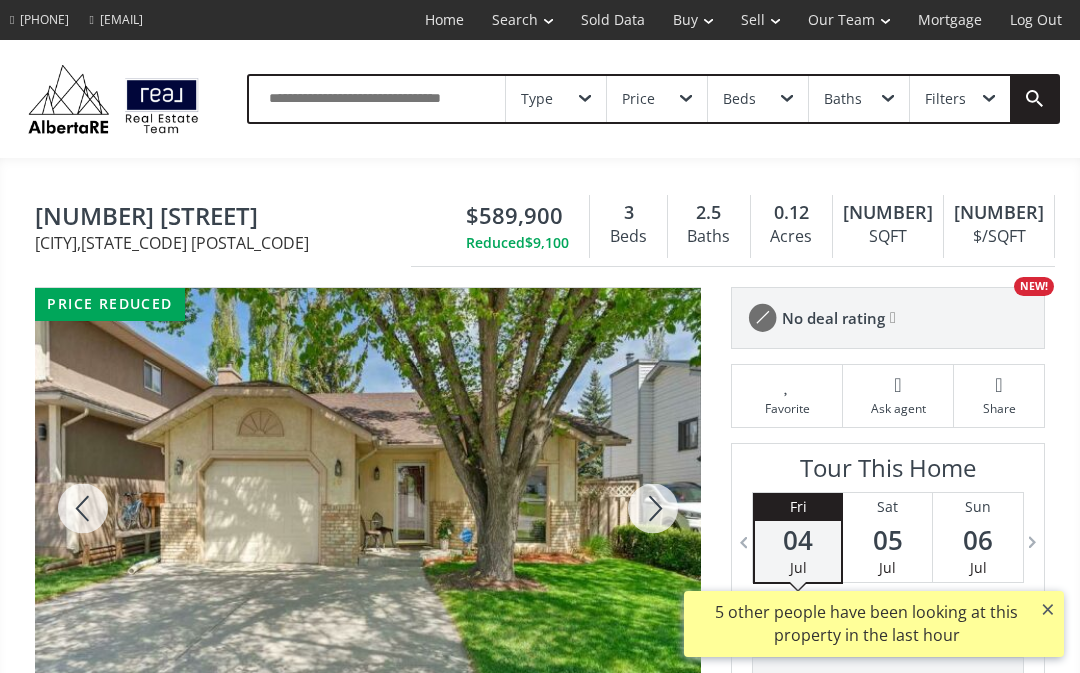 scroll, scrollTop: 0, scrollLeft: 0, axis: both 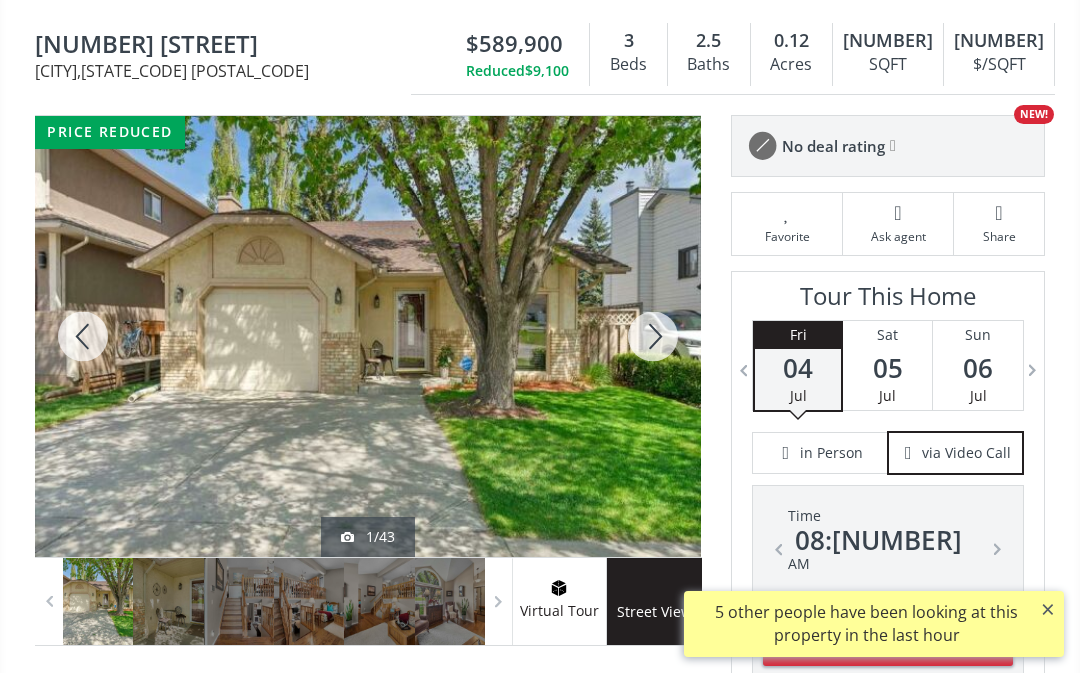 click at bounding box center (368, 336) 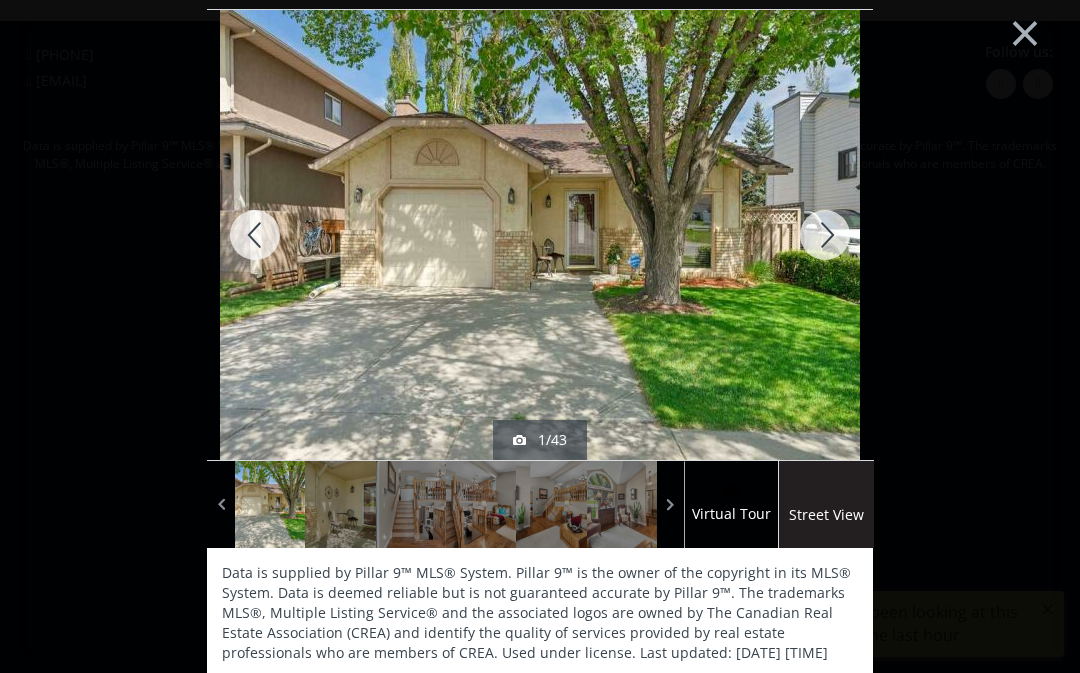scroll, scrollTop: 0, scrollLeft: 0, axis: both 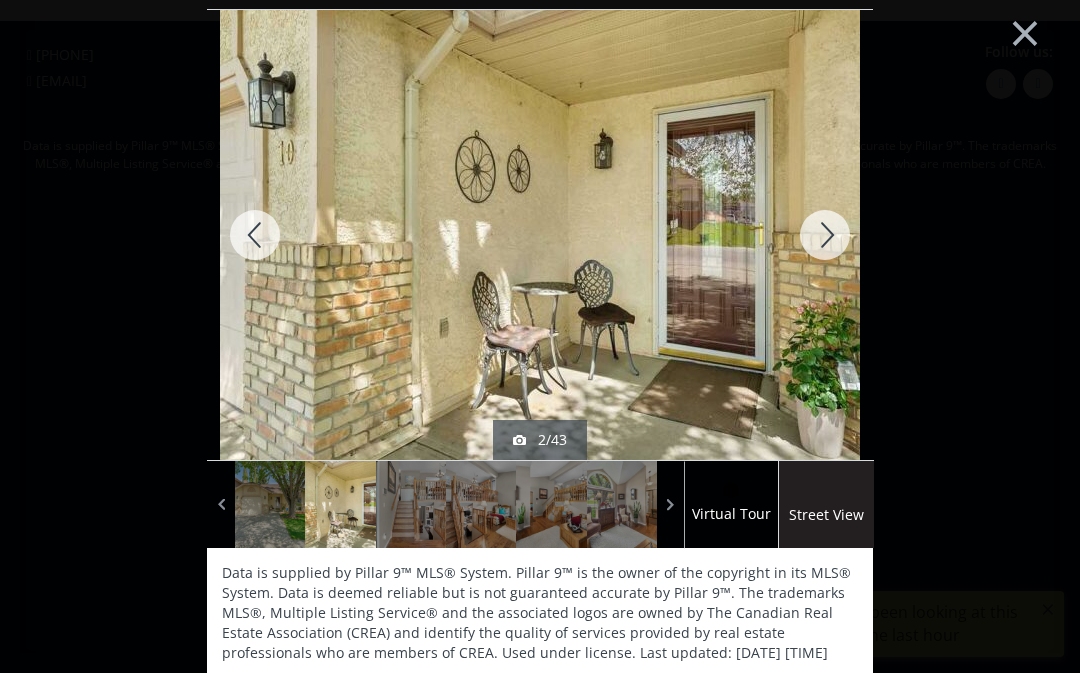 click at bounding box center [825, 235] 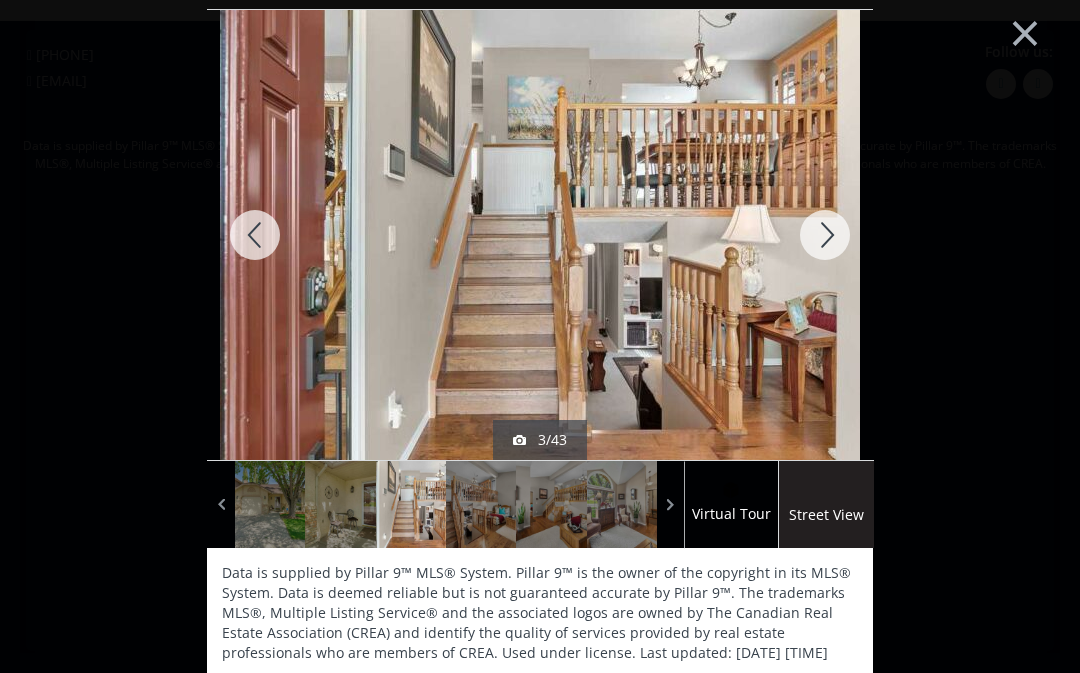 click at bounding box center [825, 235] 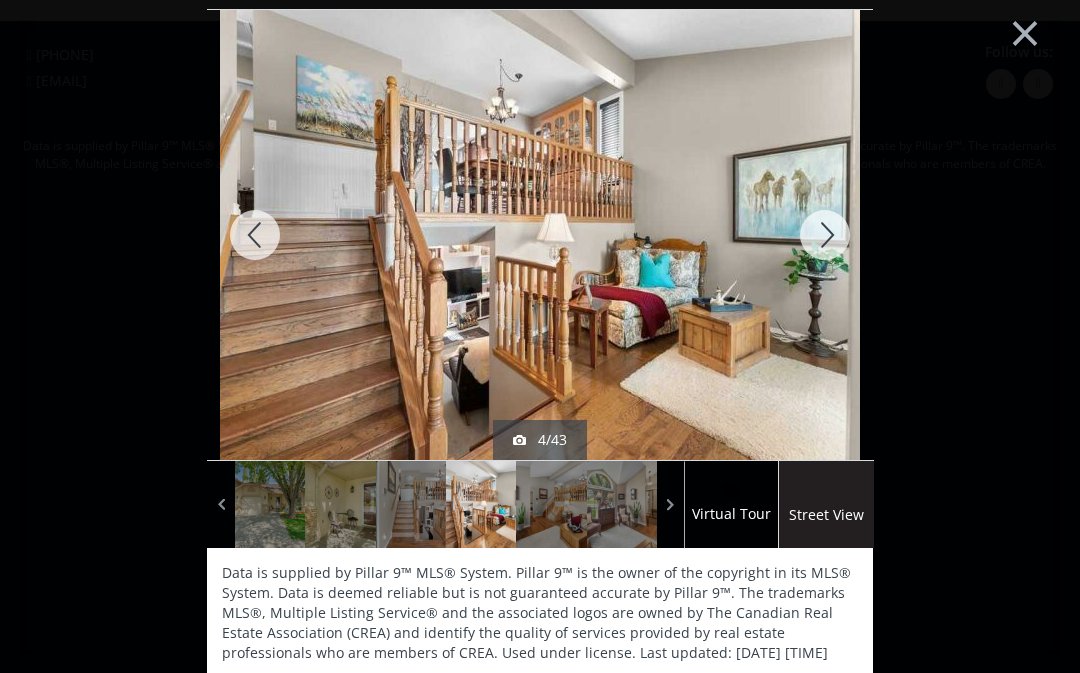 click at bounding box center (825, 235) 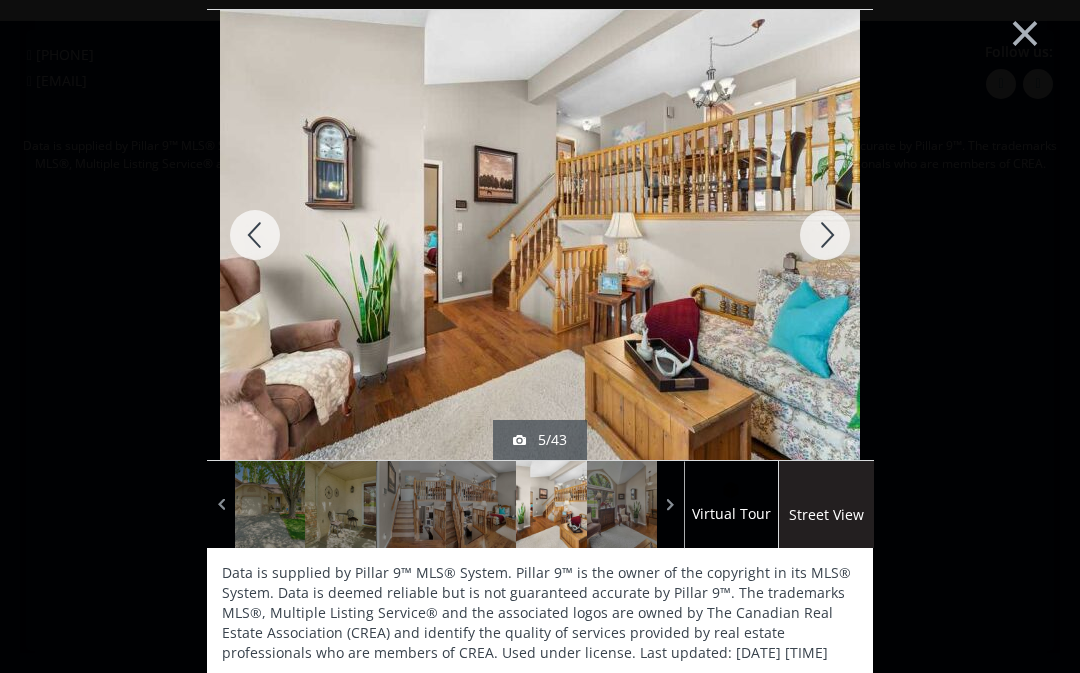 click at bounding box center [825, 235] 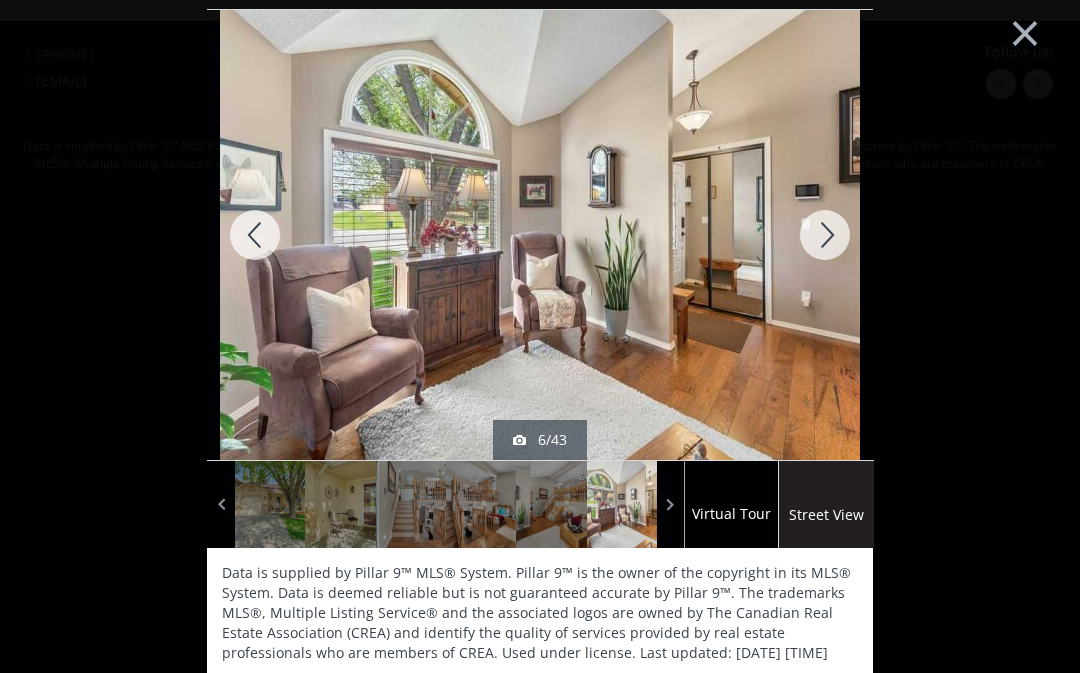 click at bounding box center [825, 235] 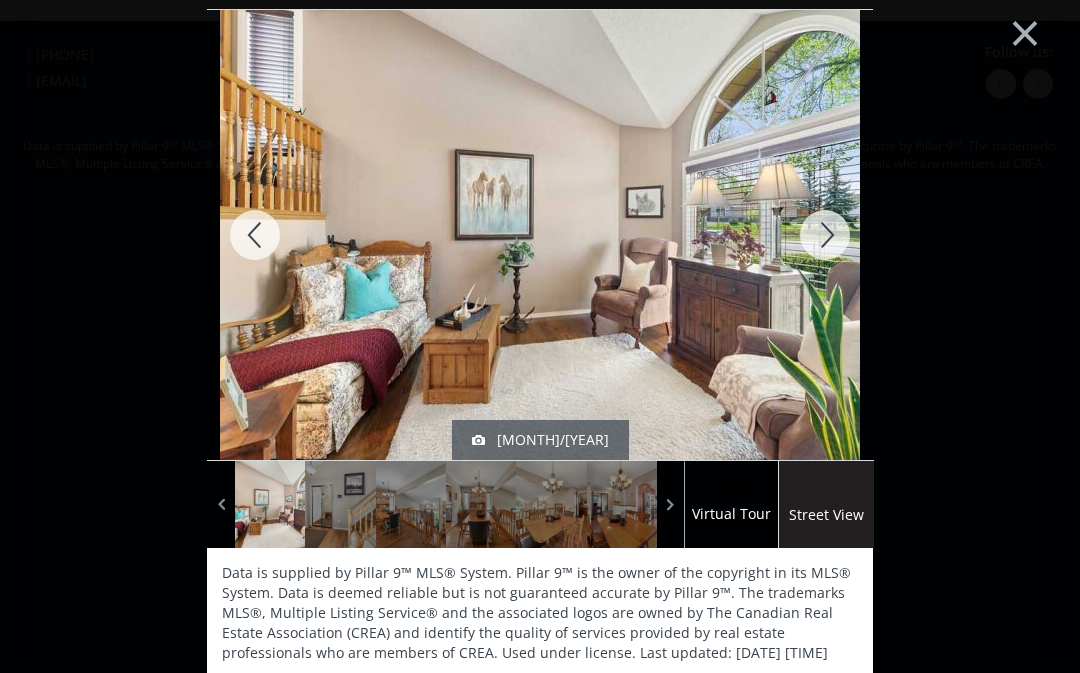 click at bounding box center [825, 235] 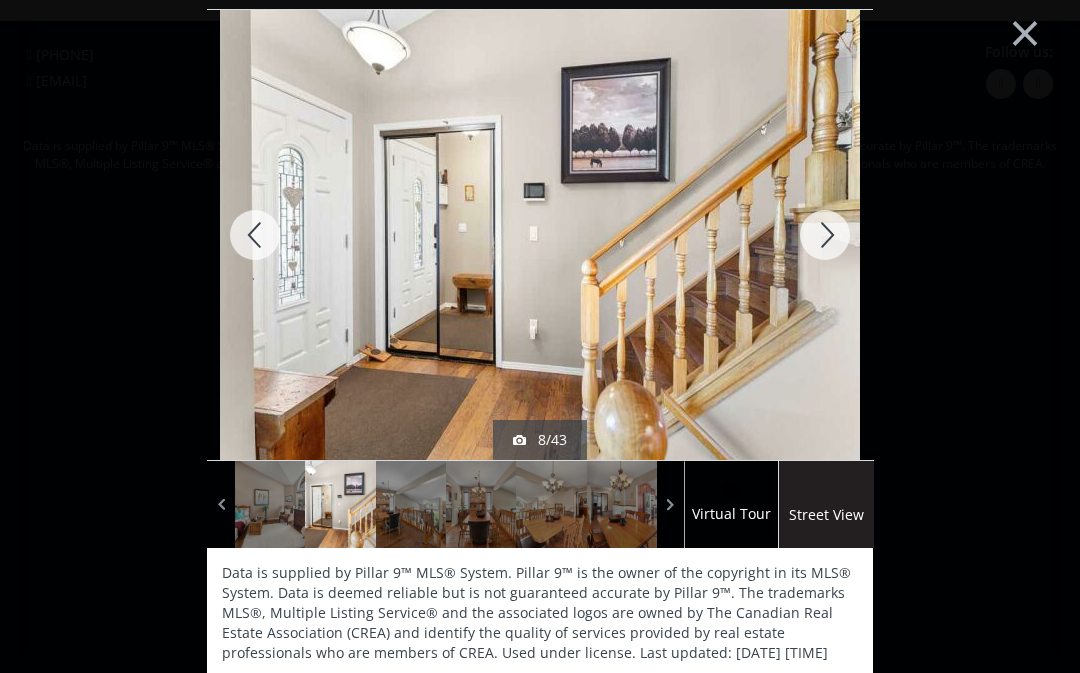 click at bounding box center (825, 235) 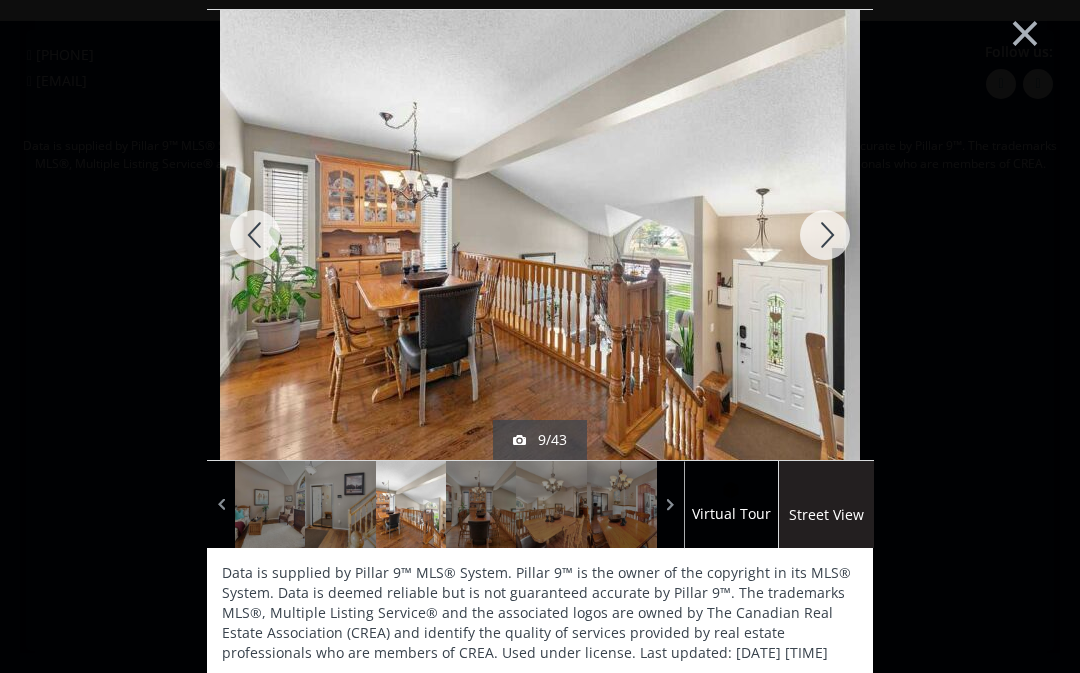 click at bounding box center (825, 235) 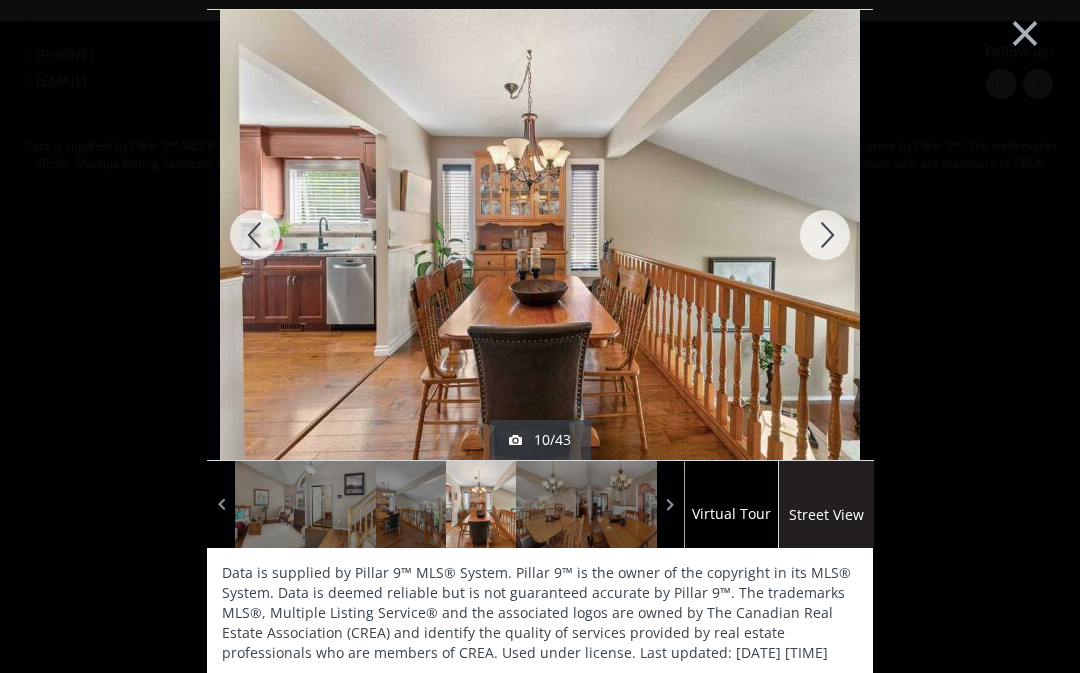 click at bounding box center [825, 235] 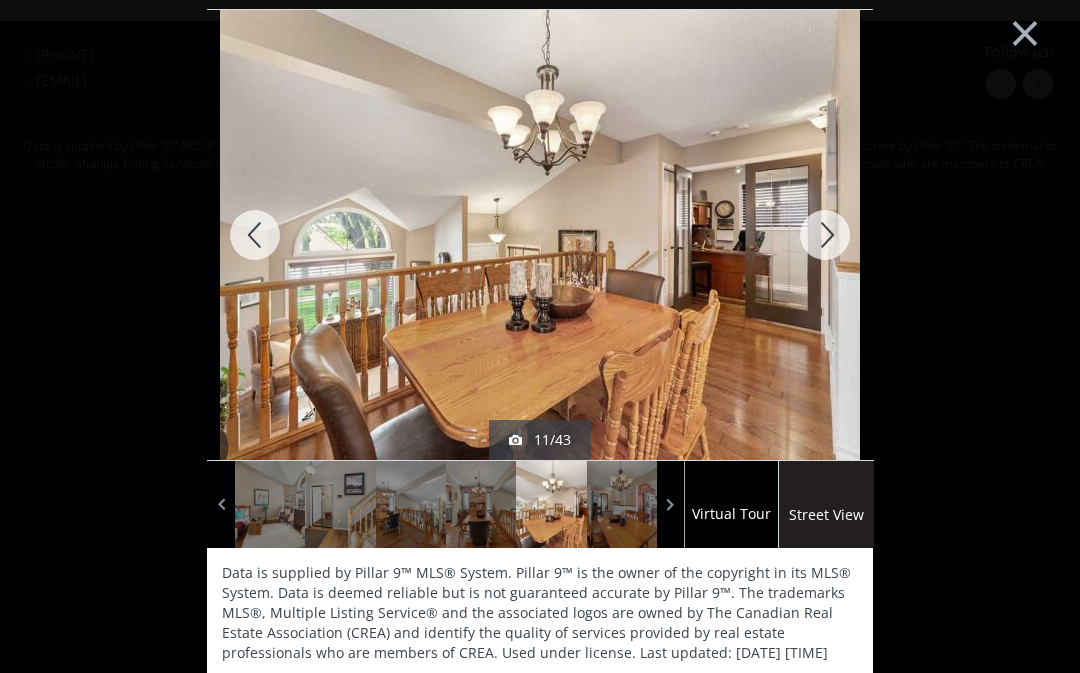 click at bounding box center (825, 235) 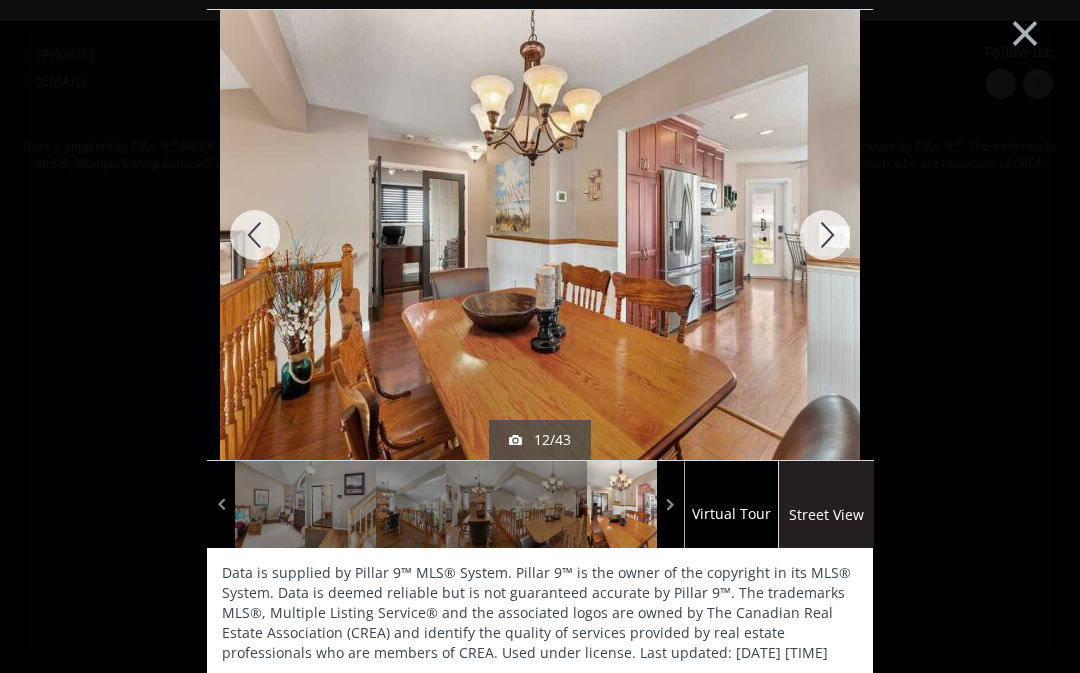 click at bounding box center [825, 235] 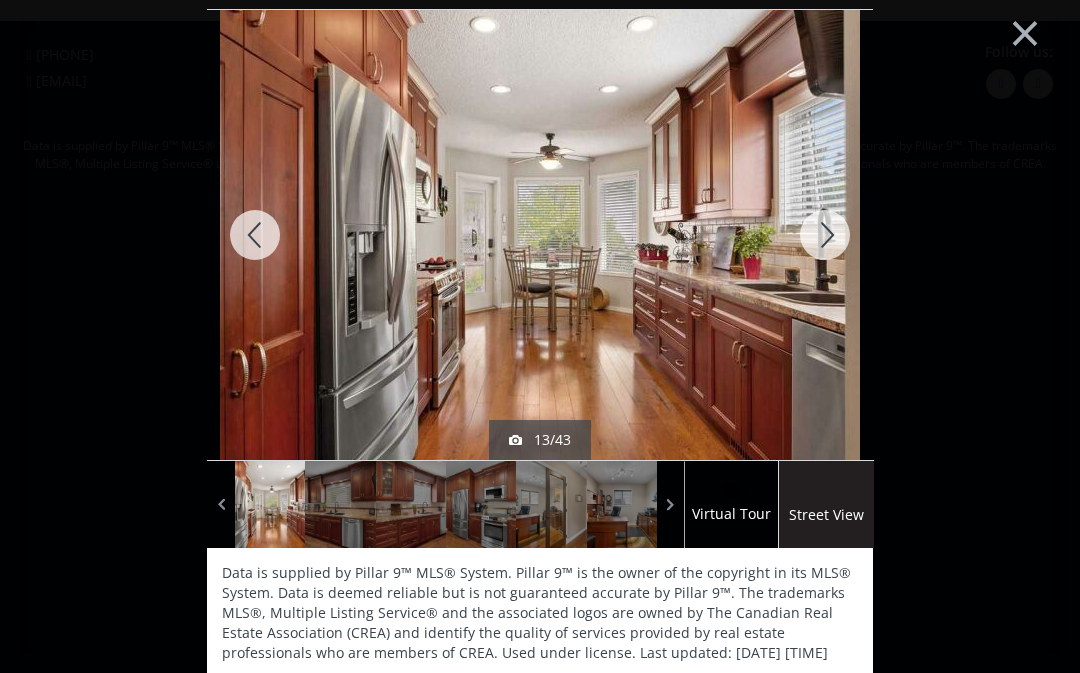click at bounding box center [825, 235] 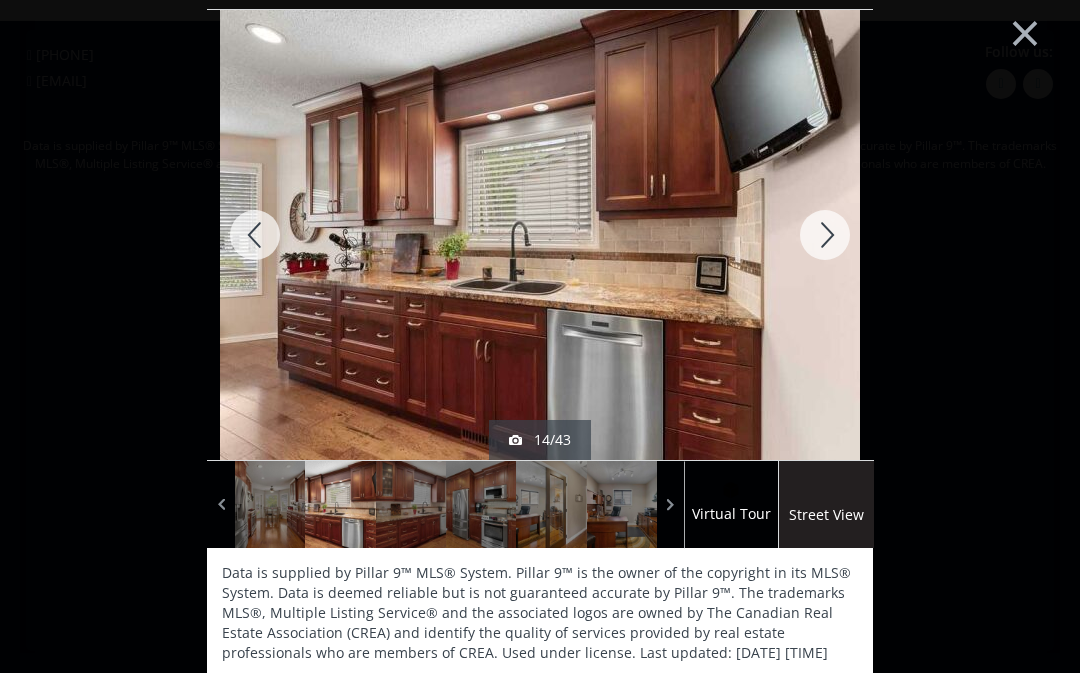 click at bounding box center [825, 235] 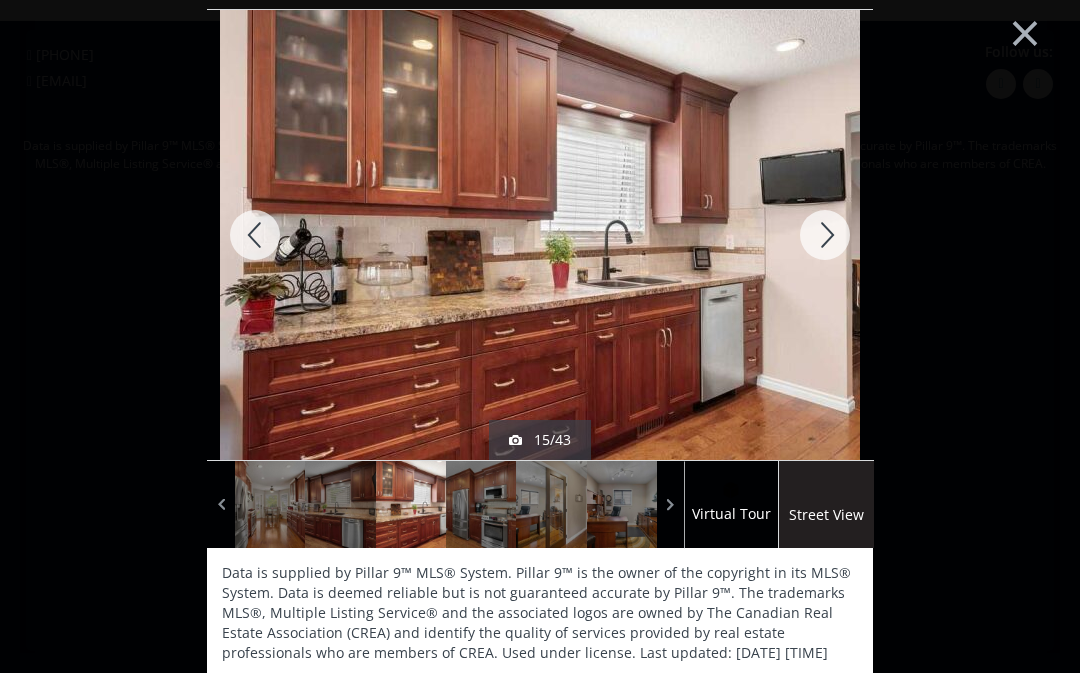 click at bounding box center [825, 235] 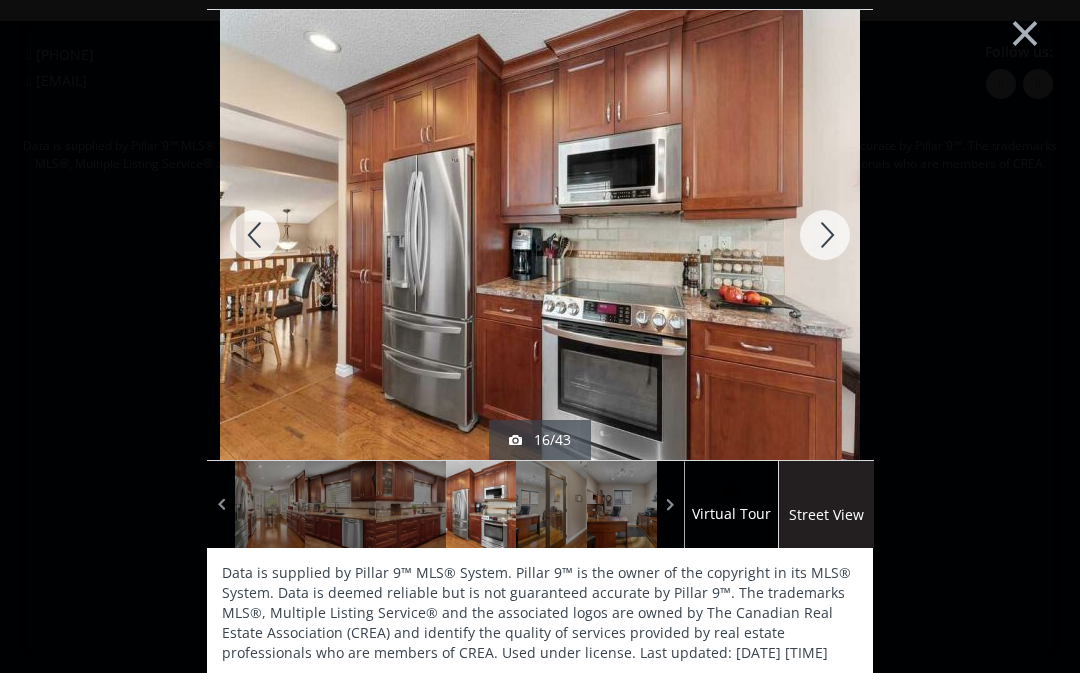 click at bounding box center [825, 235] 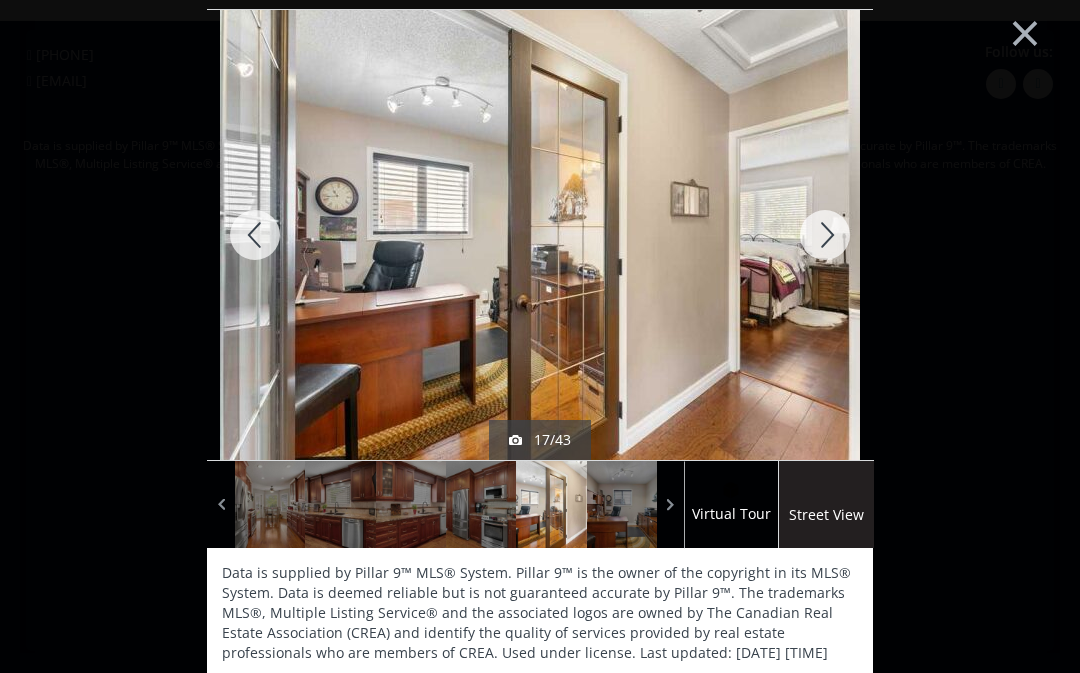 click at bounding box center (825, 235) 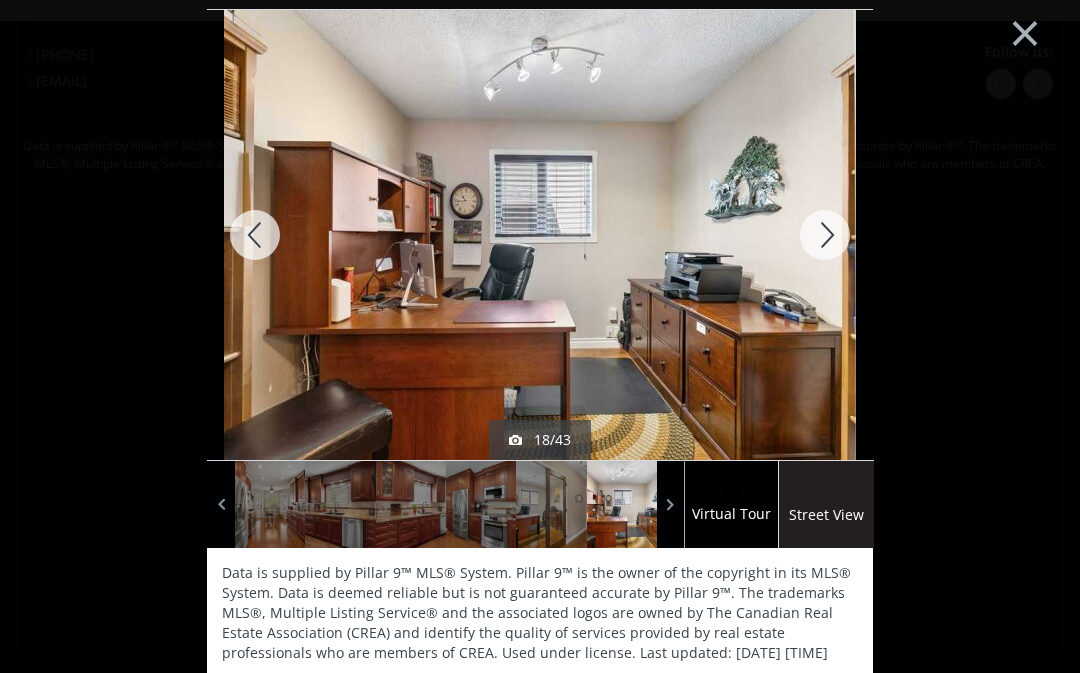 click at bounding box center [825, 235] 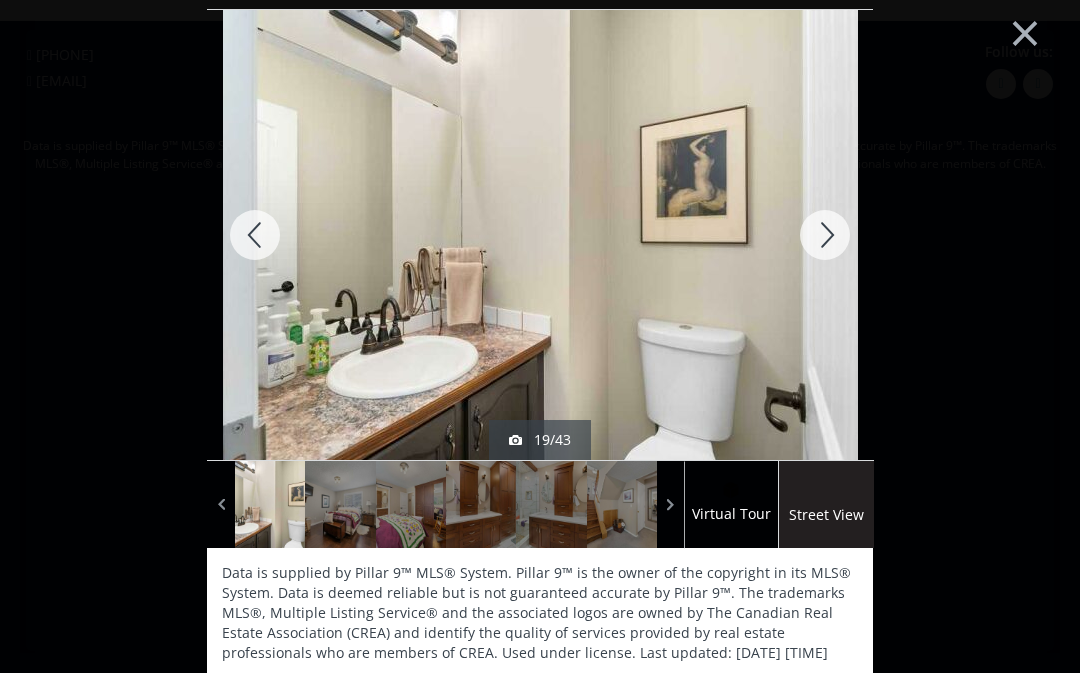 click at bounding box center (825, 235) 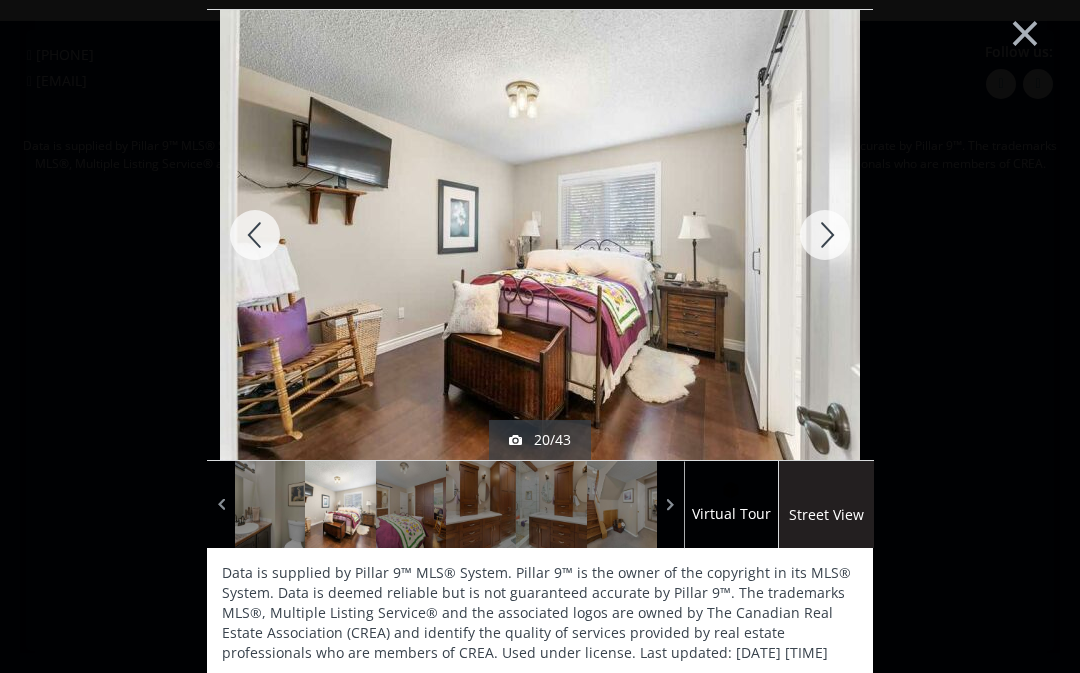 click at bounding box center (825, 235) 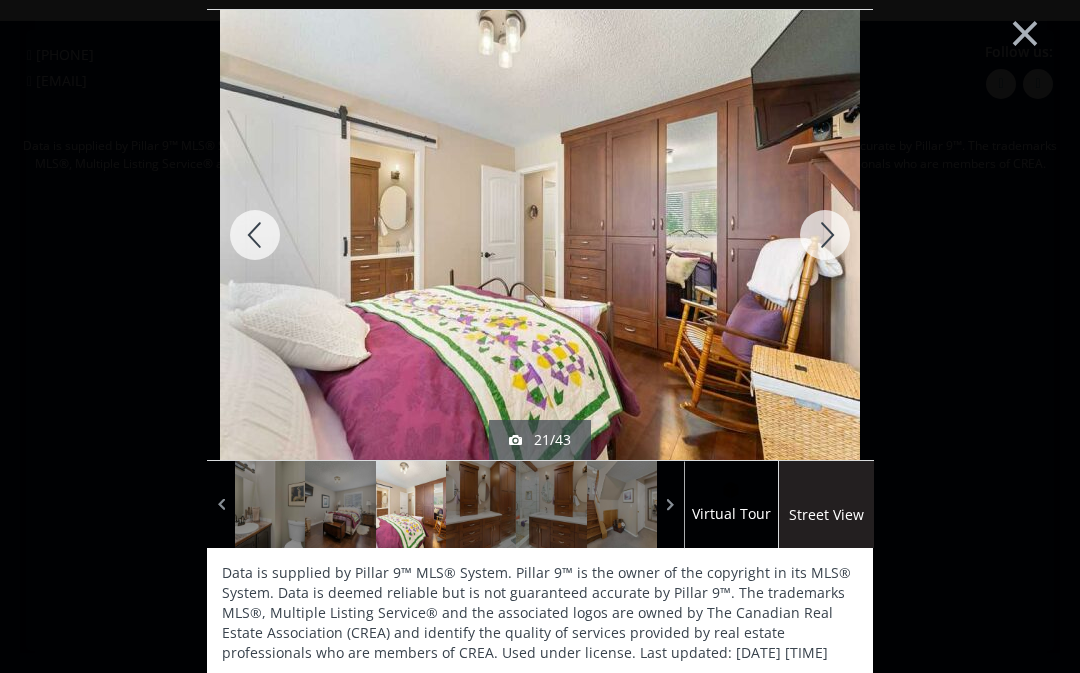 click at bounding box center (825, 235) 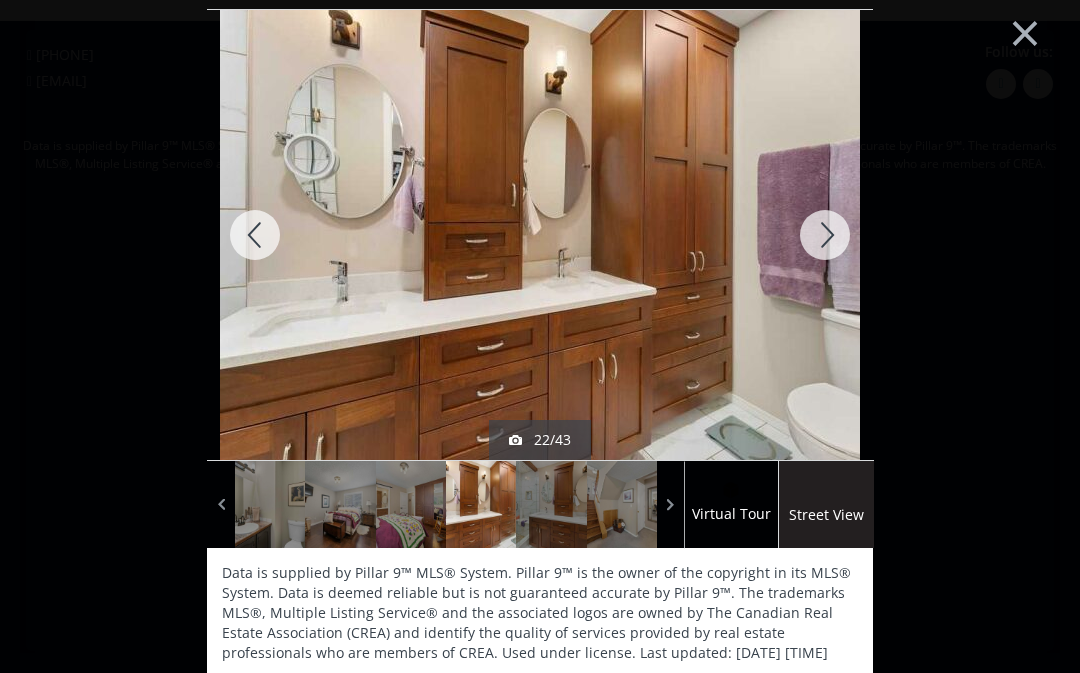 click at bounding box center (825, 235) 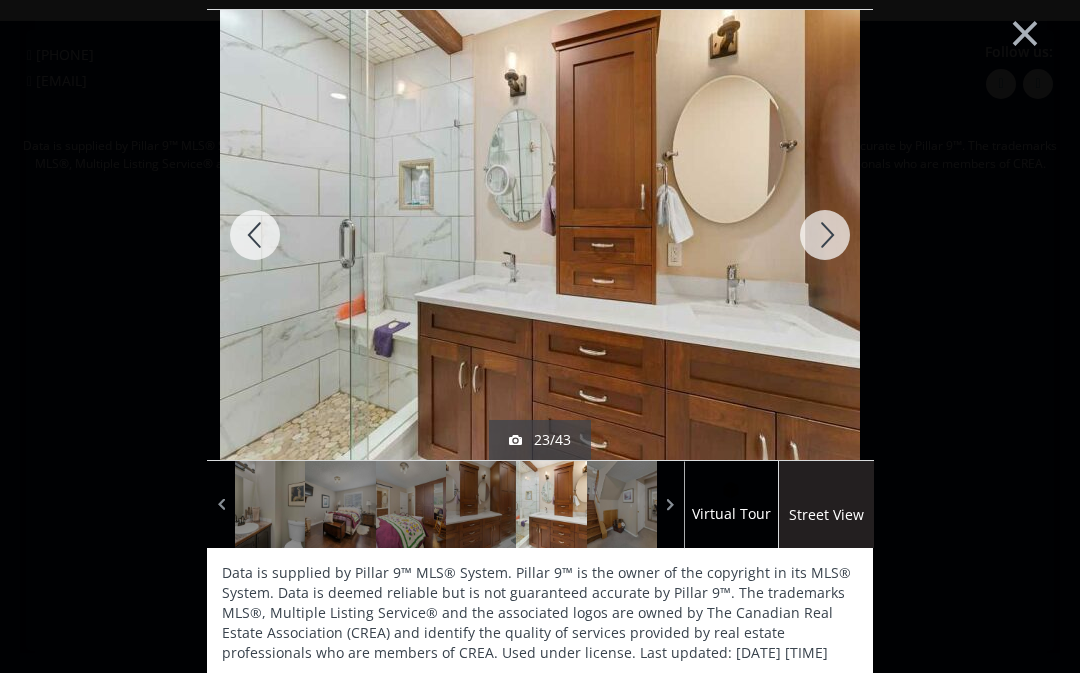 click at bounding box center [825, 235] 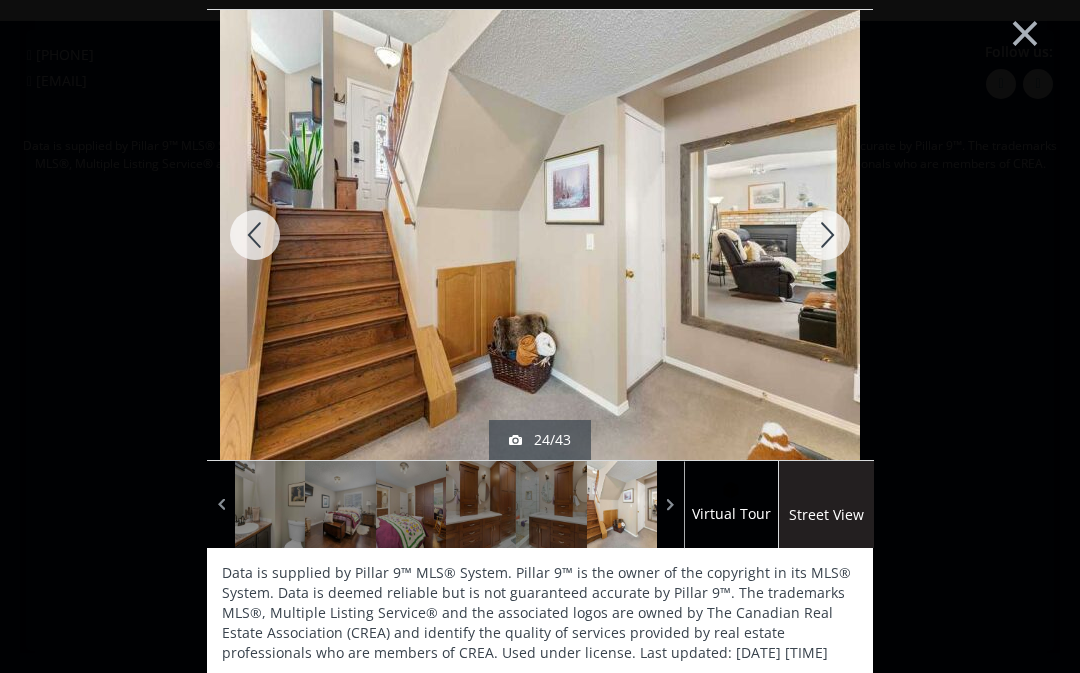 click at bounding box center [825, 235] 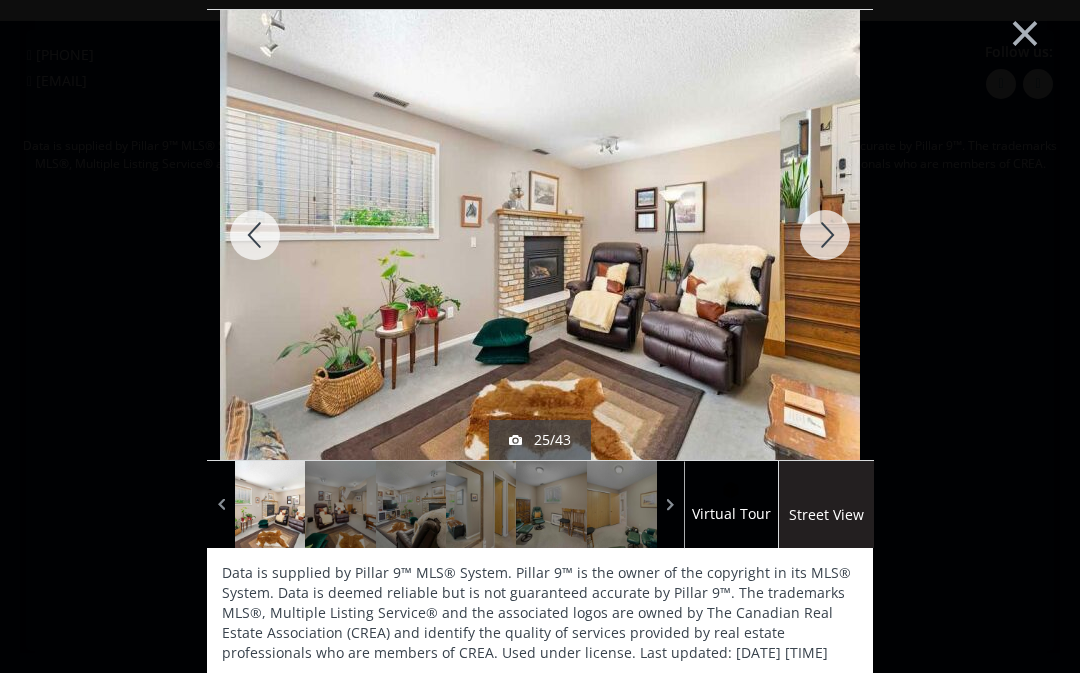 click at bounding box center [255, 235] 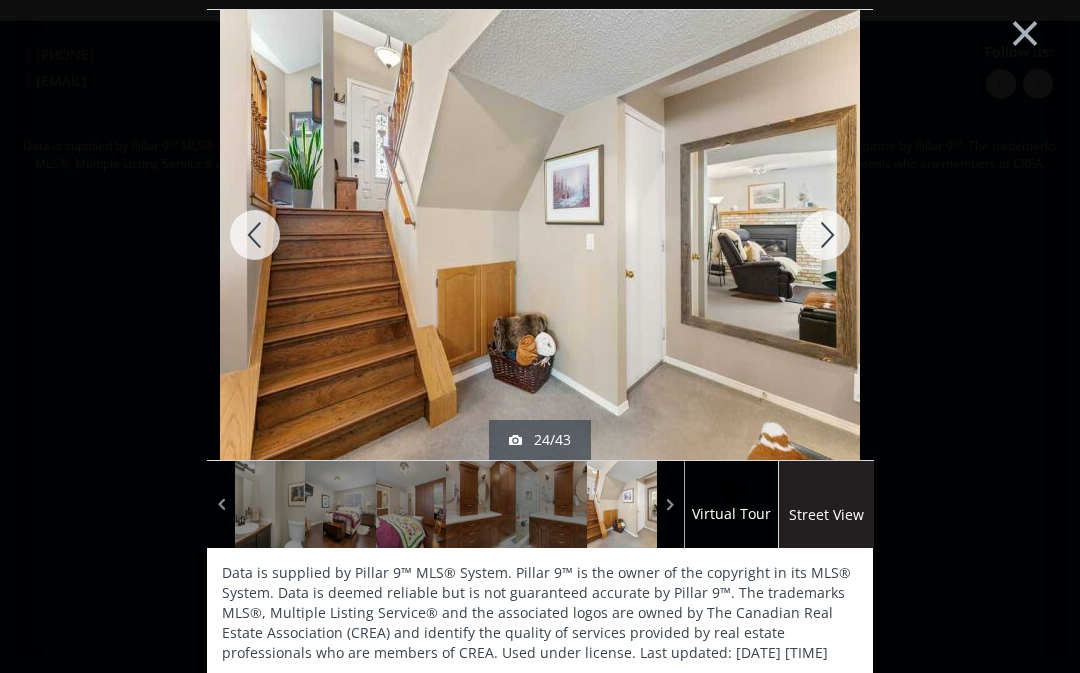 click at bounding box center (825, 235) 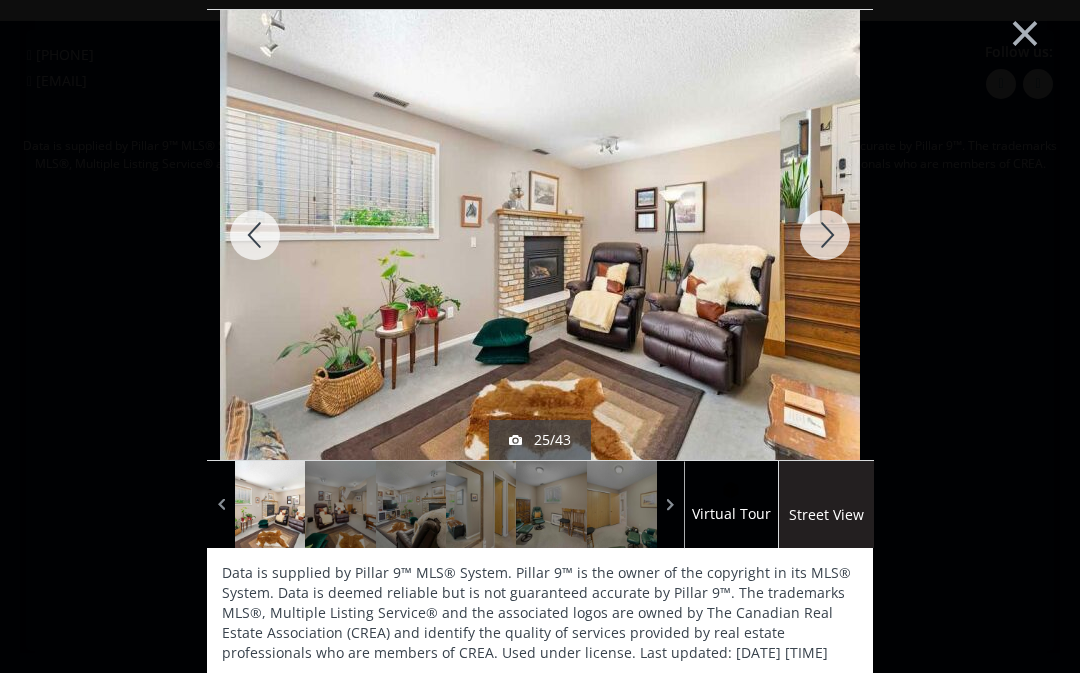 click at bounding box center [825, 235] 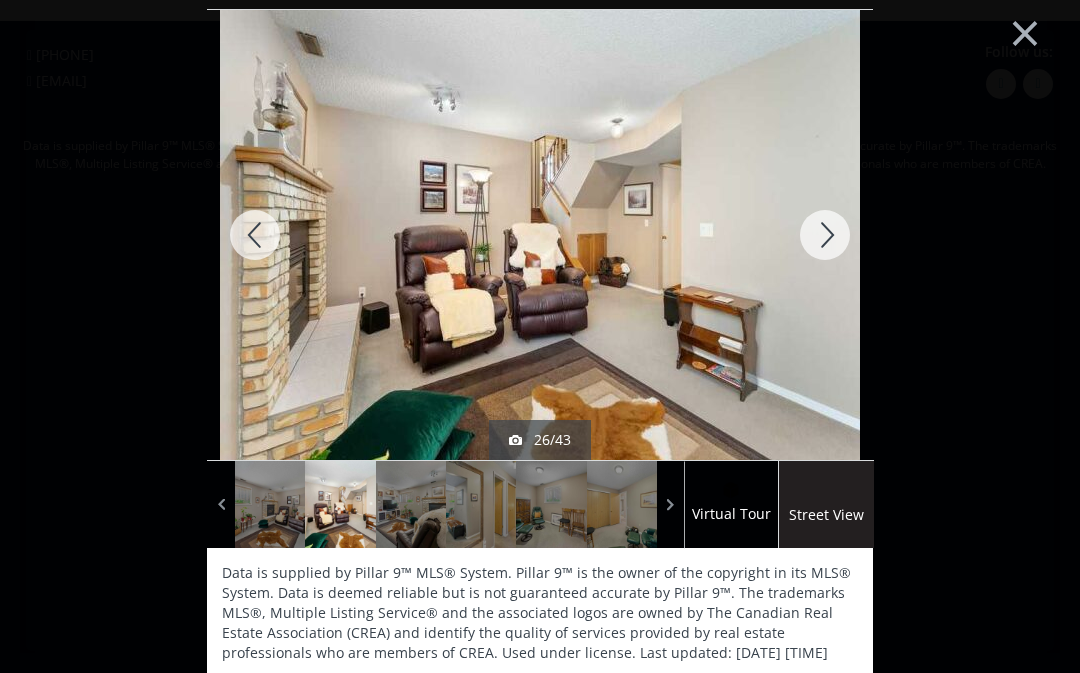 click at bounding box center (825, 235) 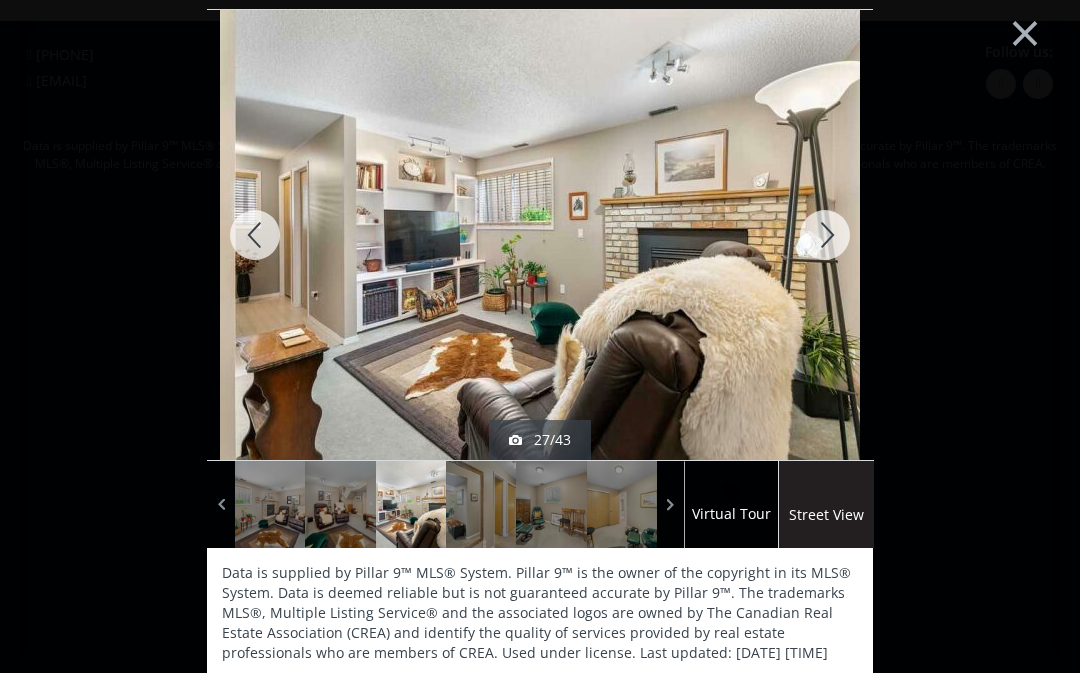 click at bounding box center [825, 235] 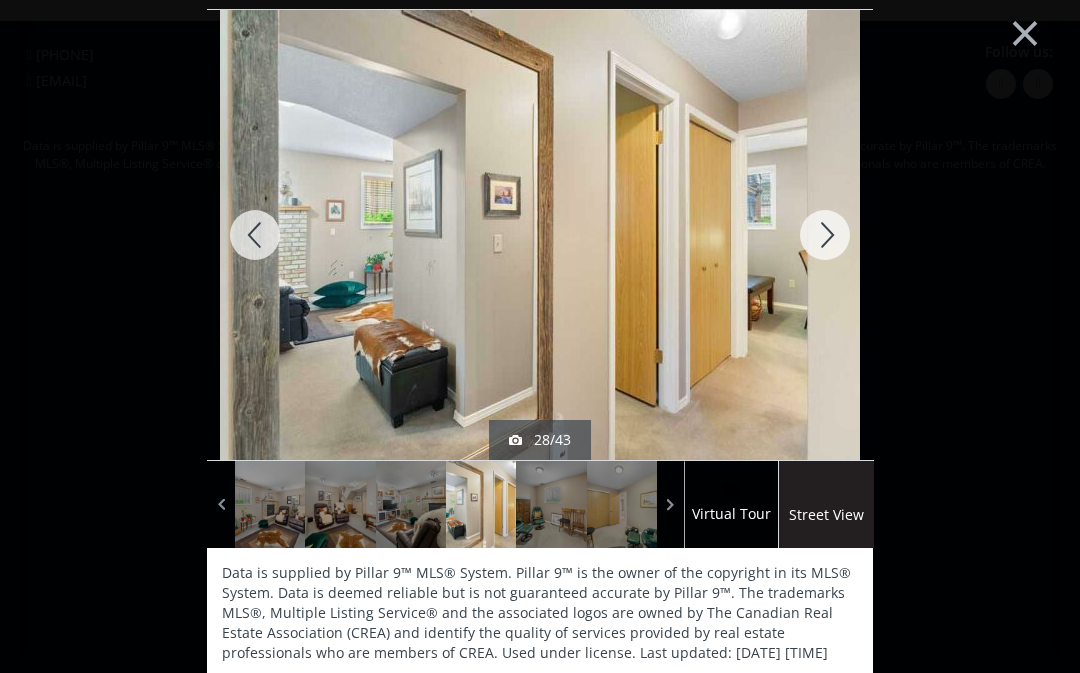 click at bounding box center (825, 235) 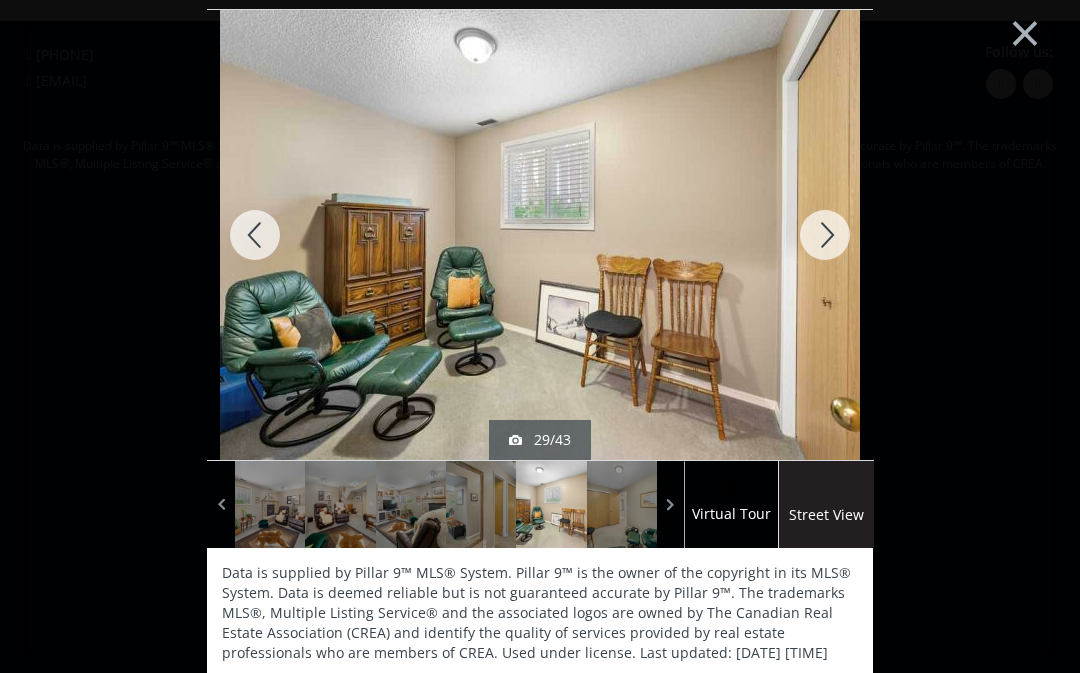 click at bounding box center (825, 235) 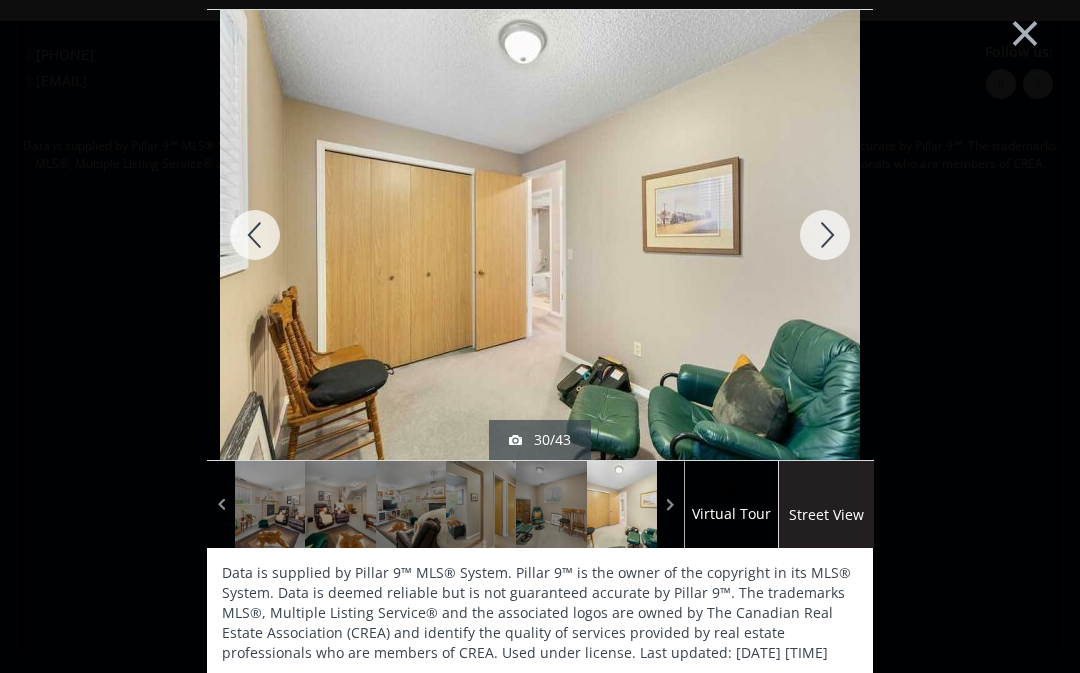 click at bounding box center (825, 235) 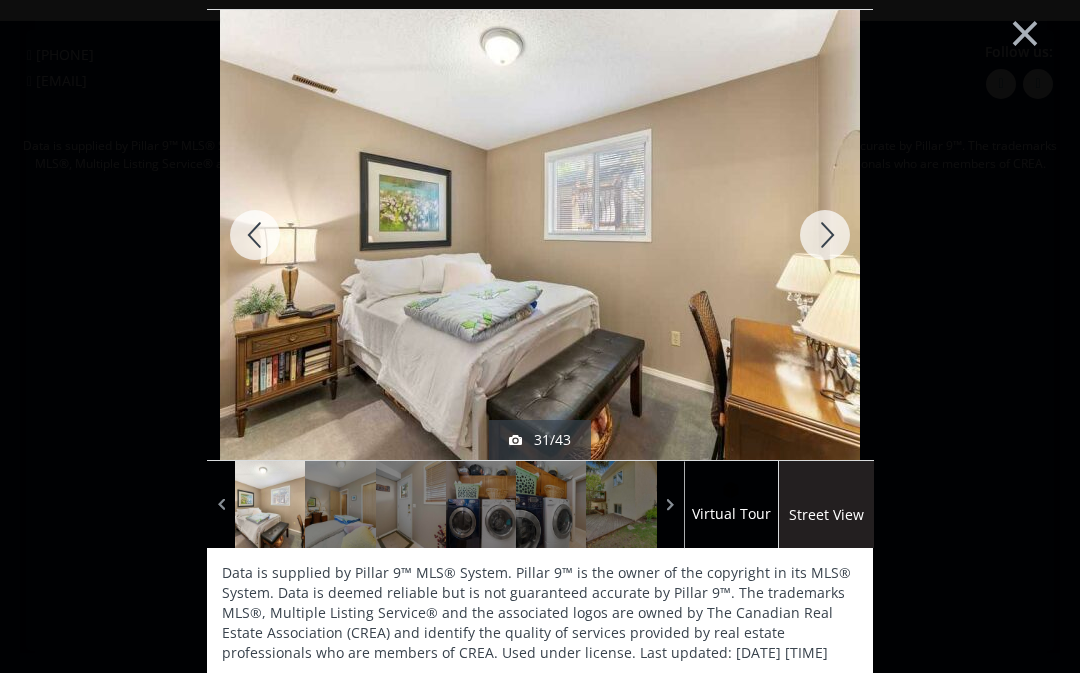 click at bounding box center [825, 235] 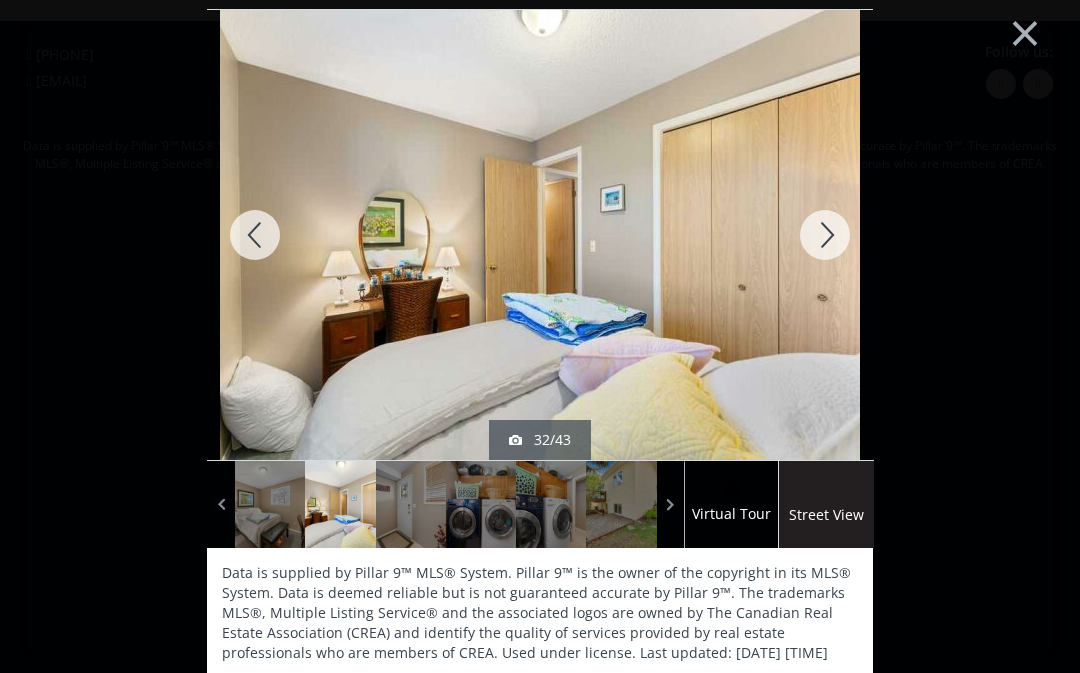 scroll, scrollTop: 0, scrollLeft: 0, axis: both 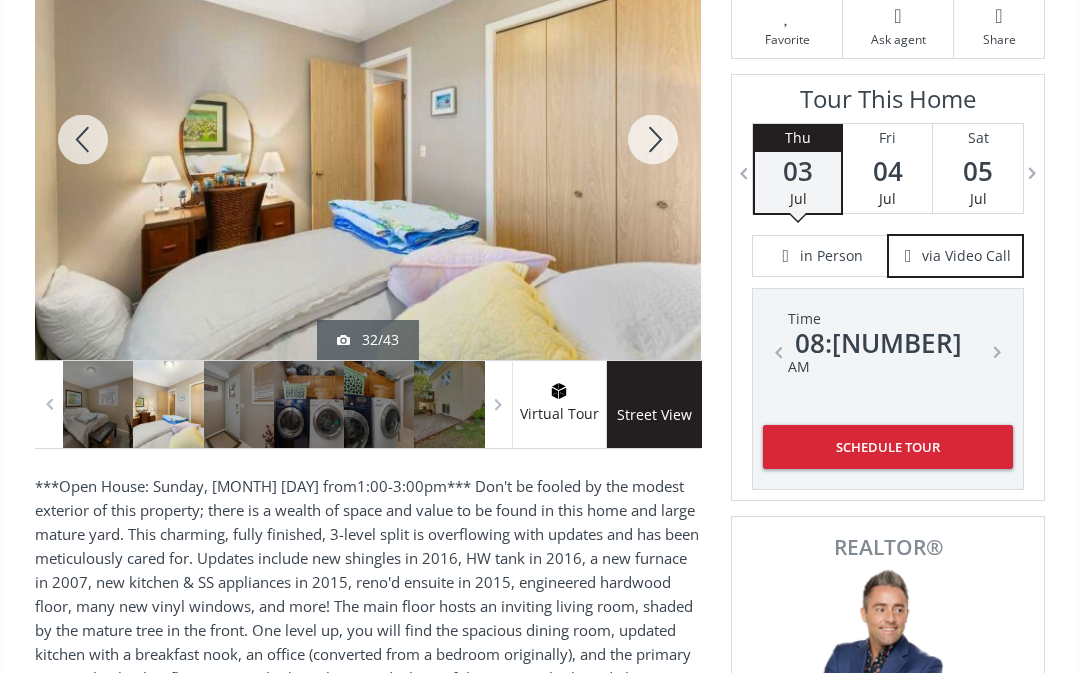 click at bounding box center (653, 139) 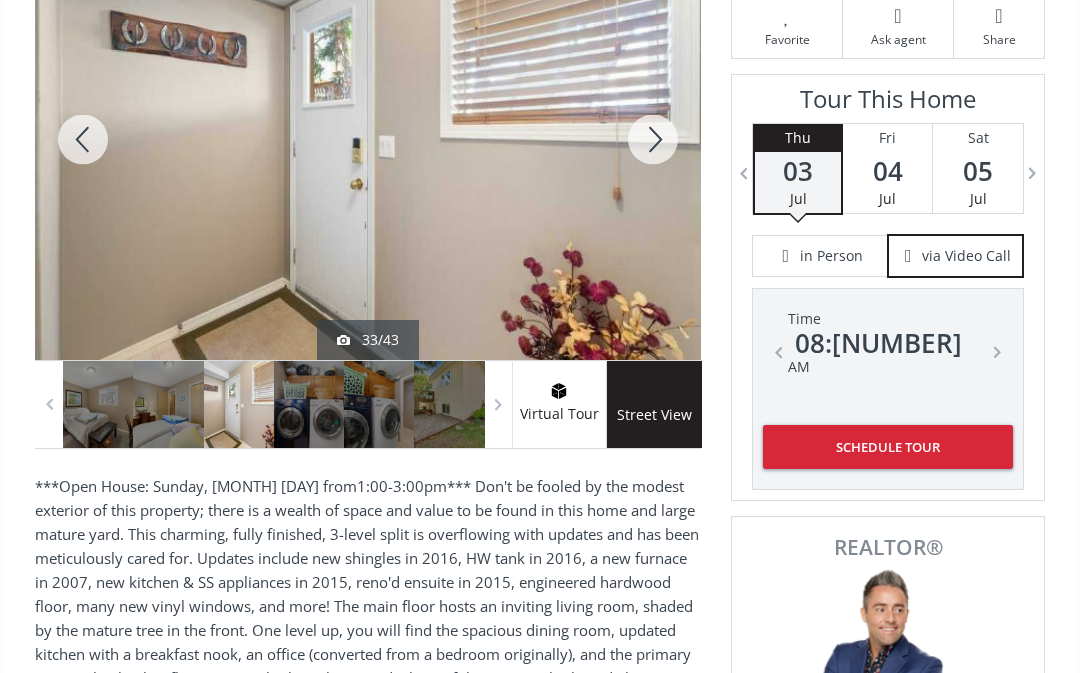 click at bounding box center (653, 139) 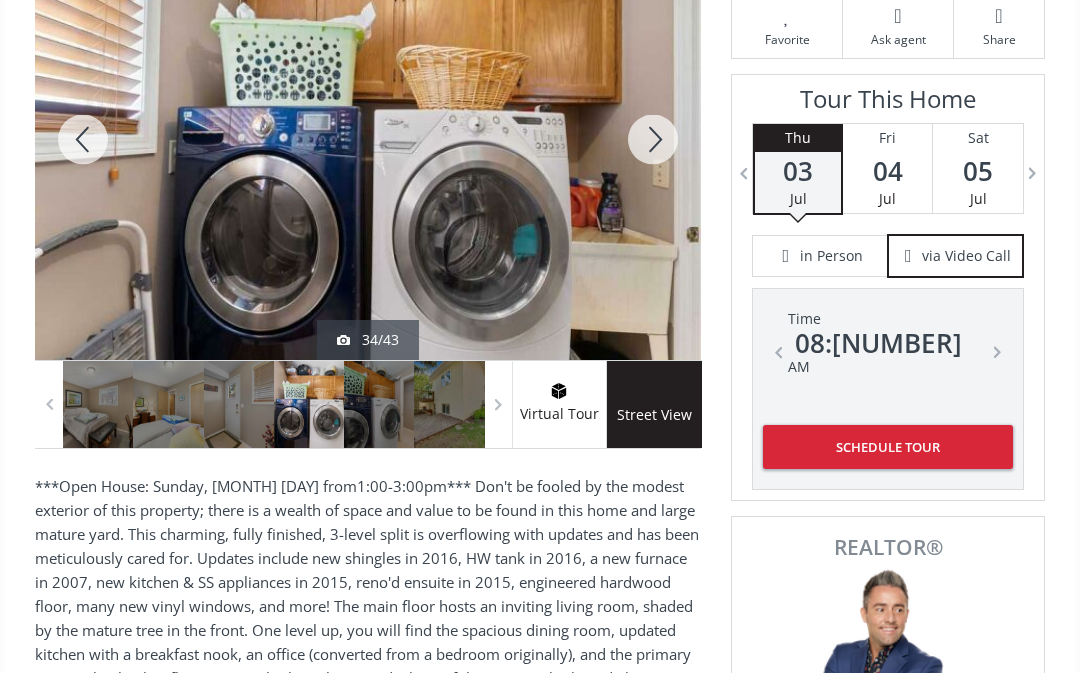 click at bounding box center [653, 139] 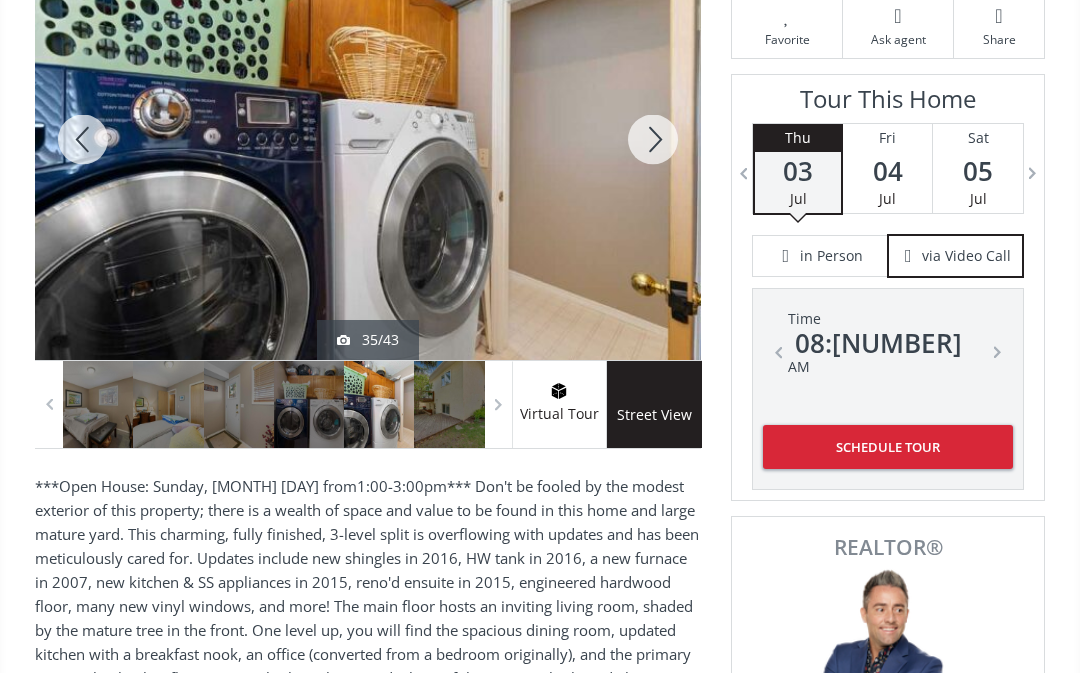 click at bounding box center (653, 139) 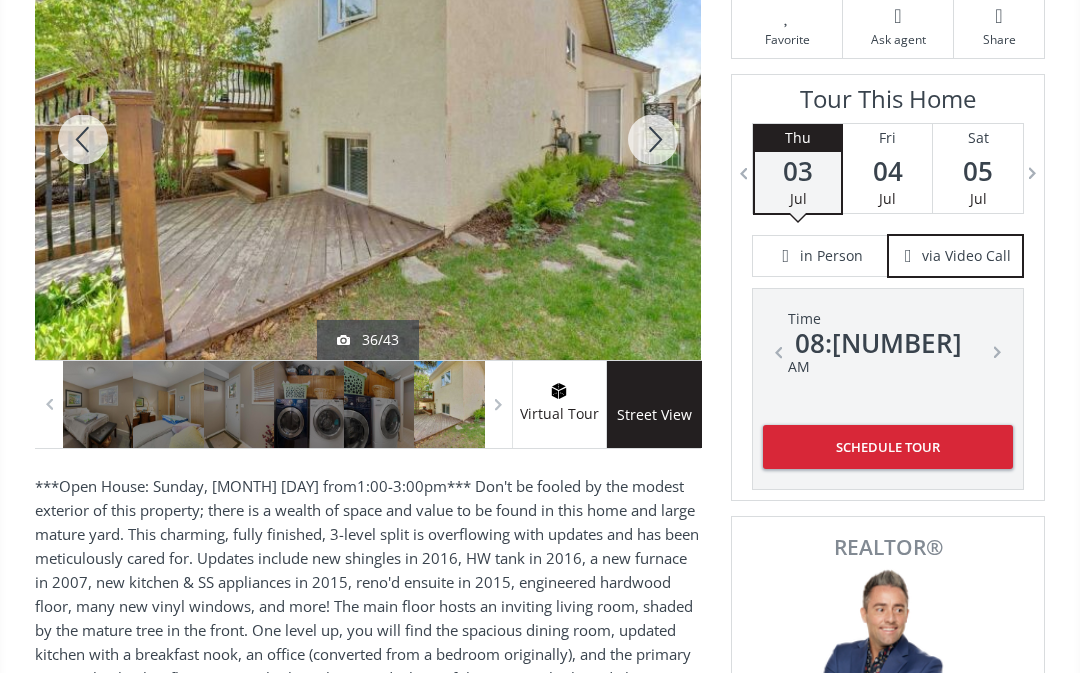click at bounding box center (653, 139) 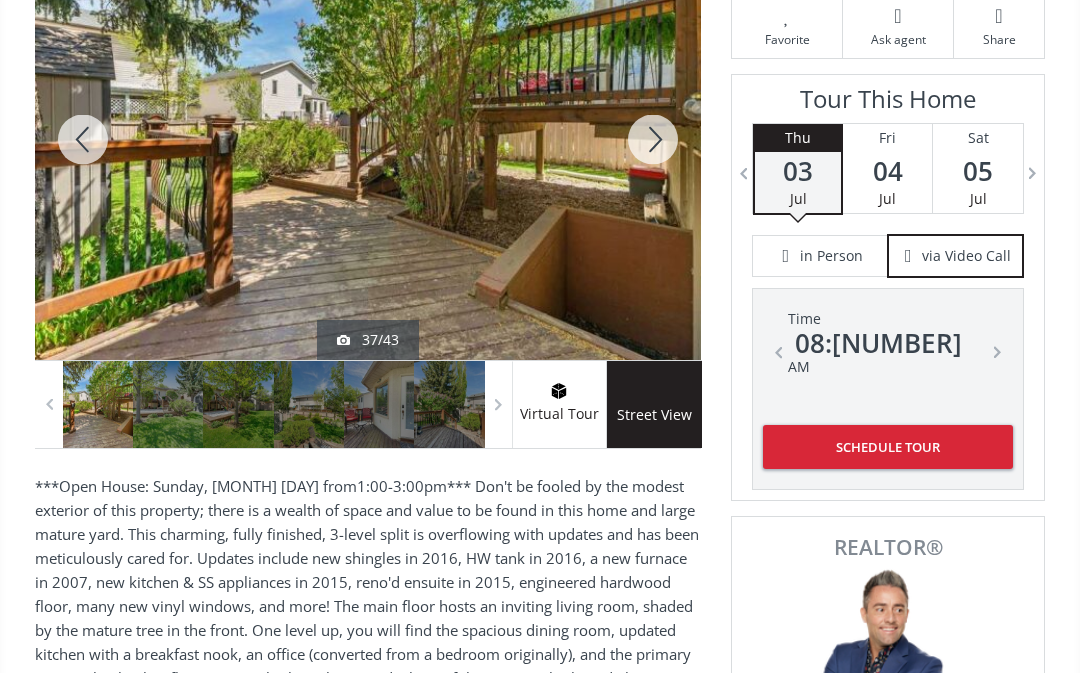 click at bounding box center [653, 139] 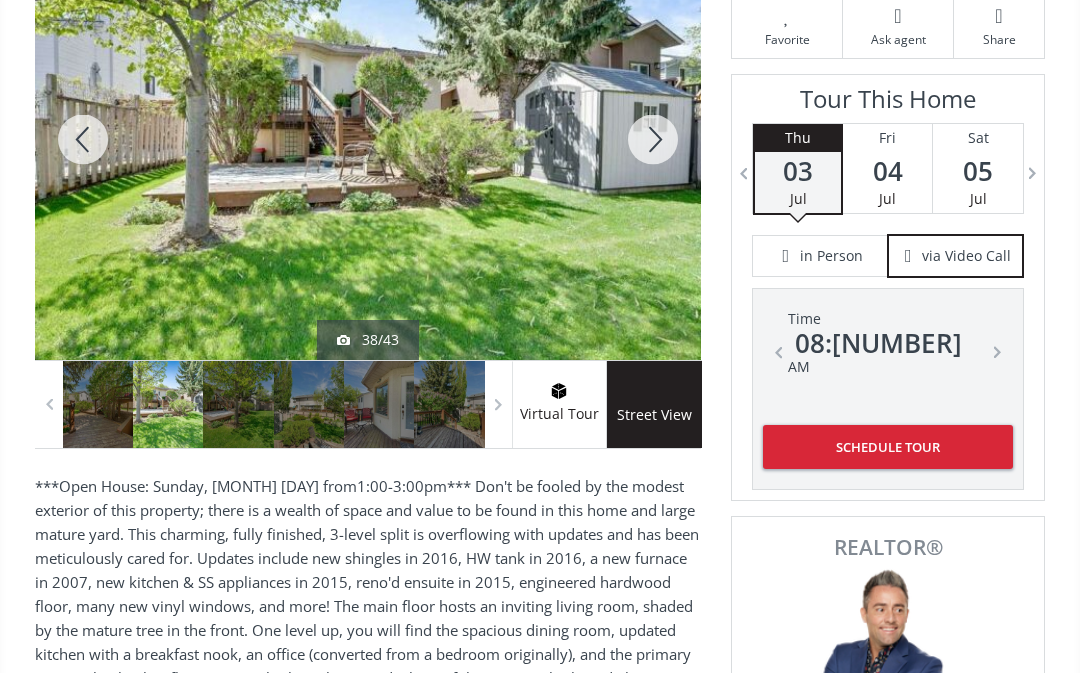 click at bounding box center [653, 139] 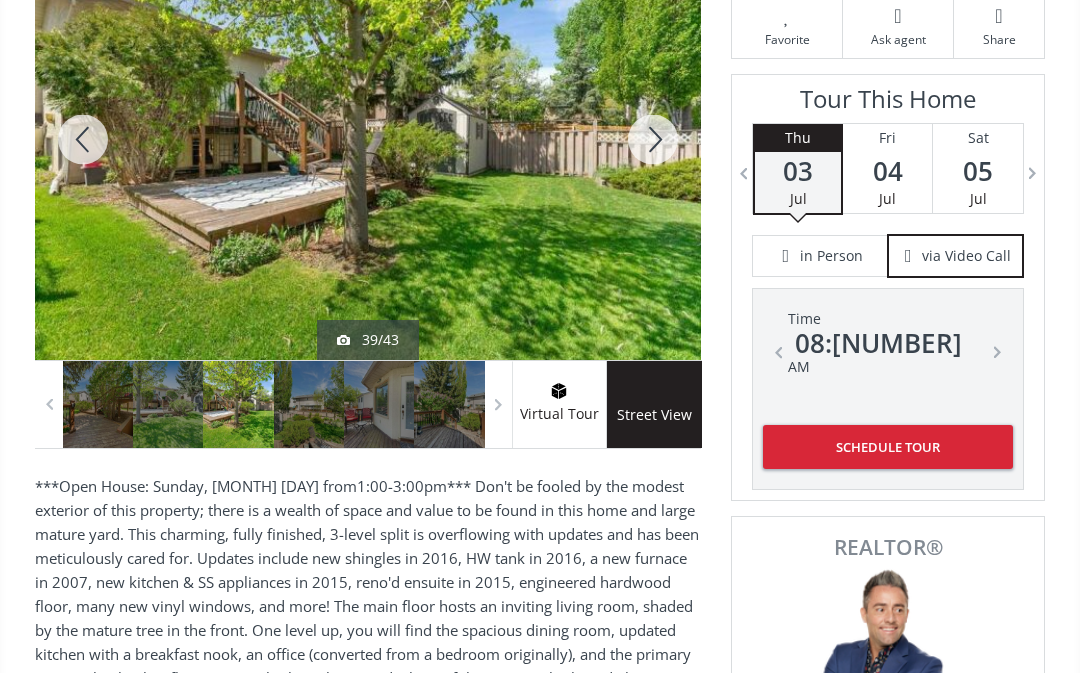 click at bounding box center [653, 139] 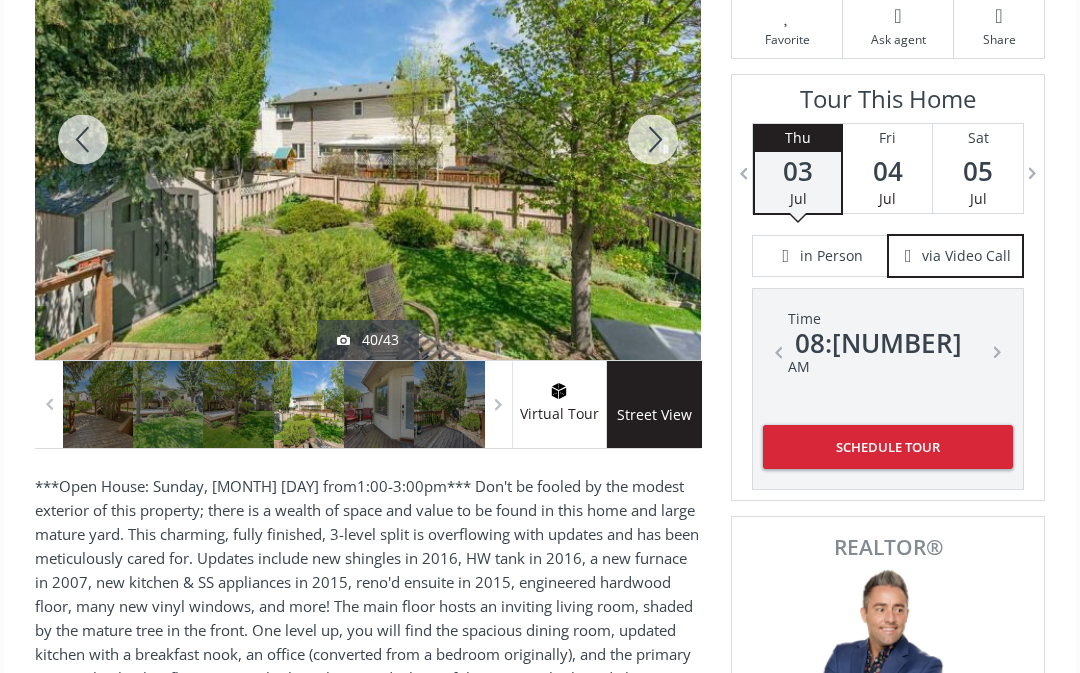 click at bounding box center [653, 139] 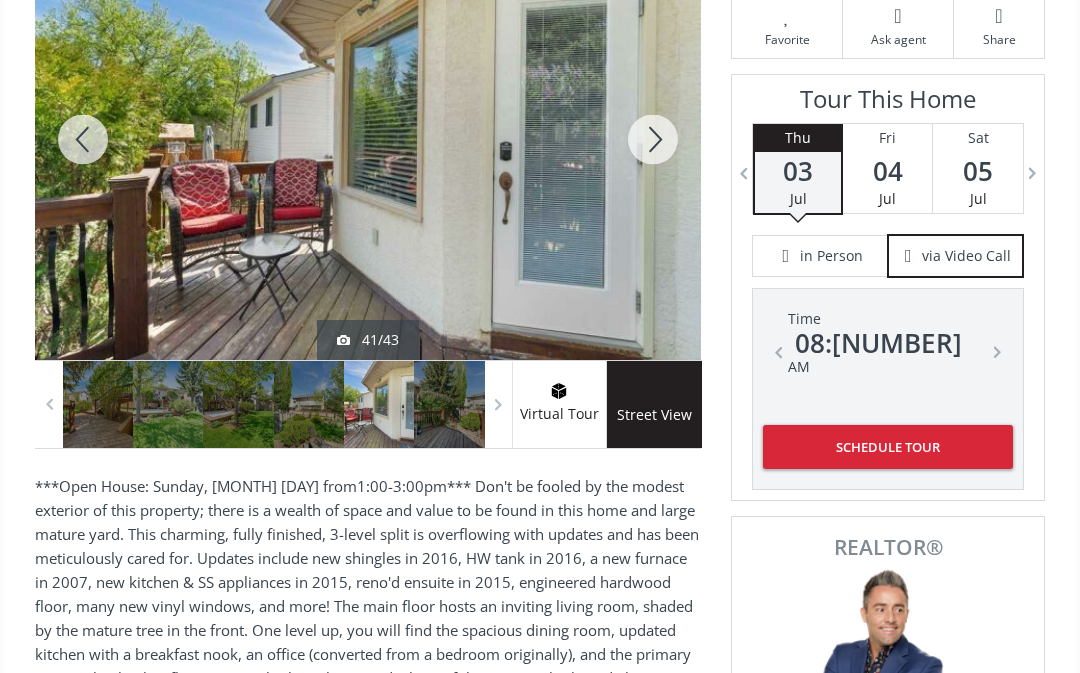 click at bounding box center (653, 139) 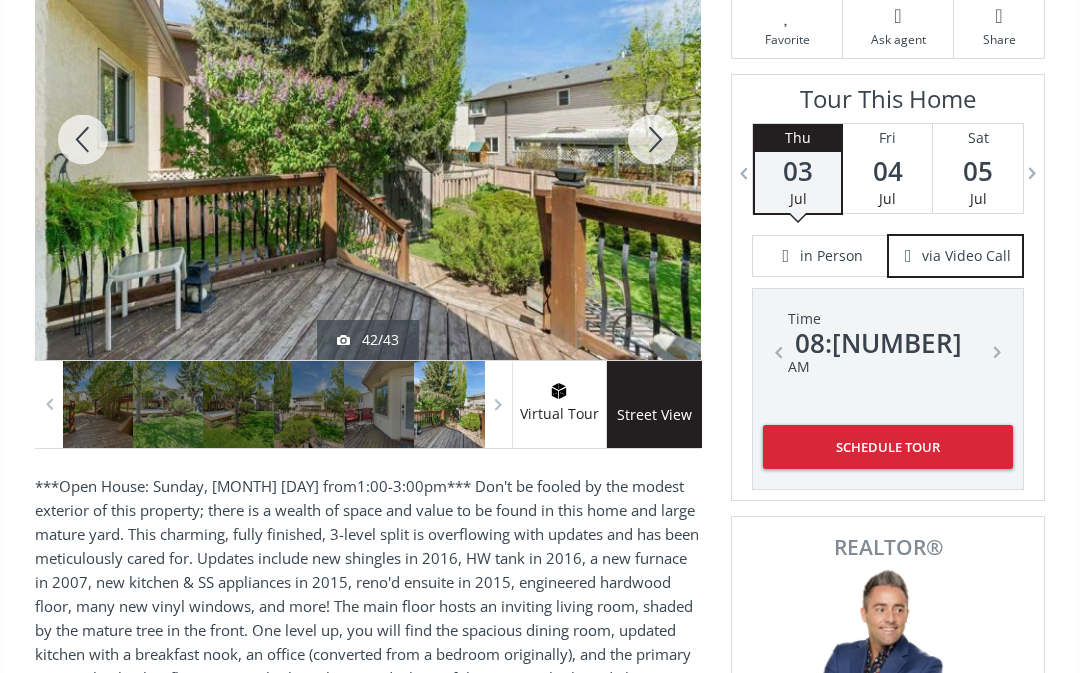 click at bounding box center (653, 139) 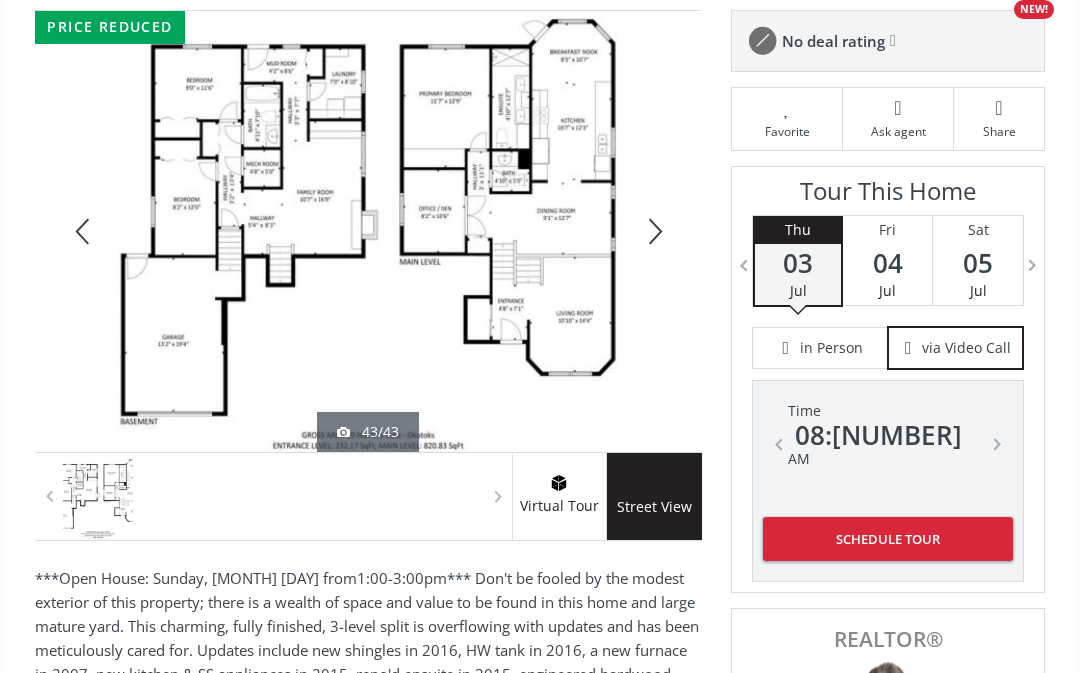 scroll, scrollTop: 277, scrollLeft: 0, axis: vertical 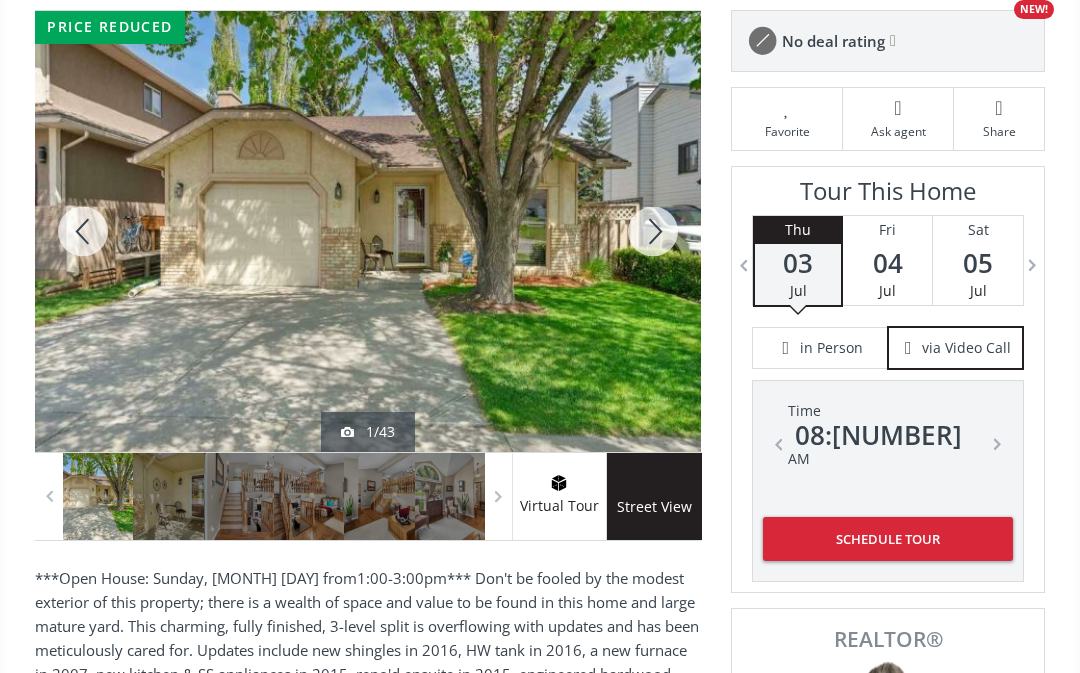 click at bounding box center (653, 231) 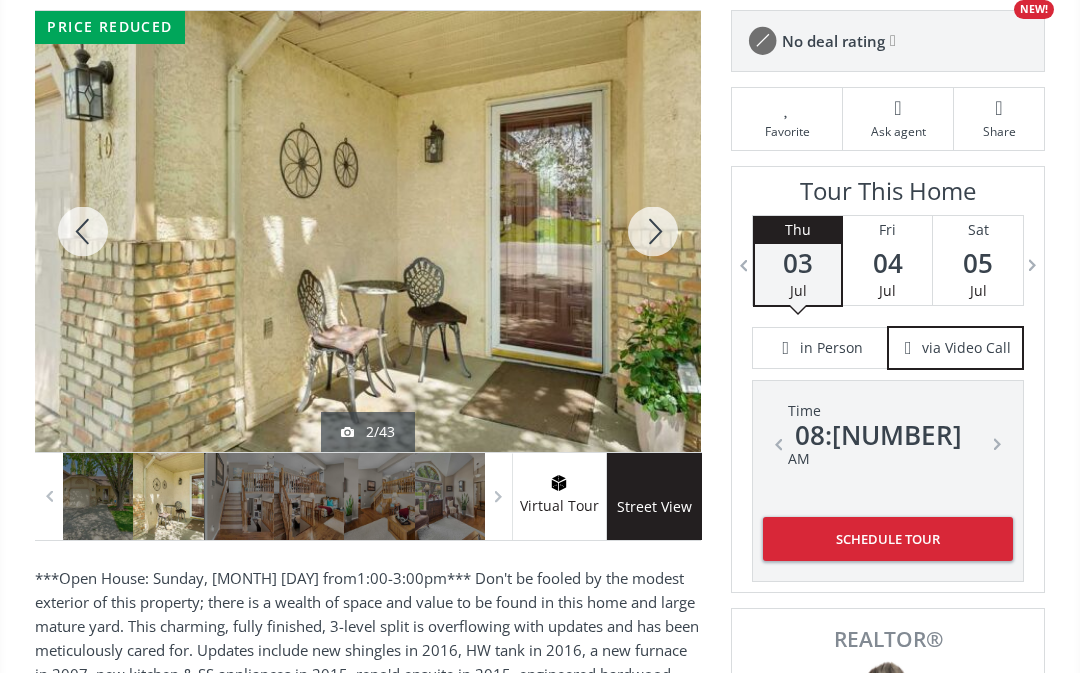 click at bounding box center (653, 231) 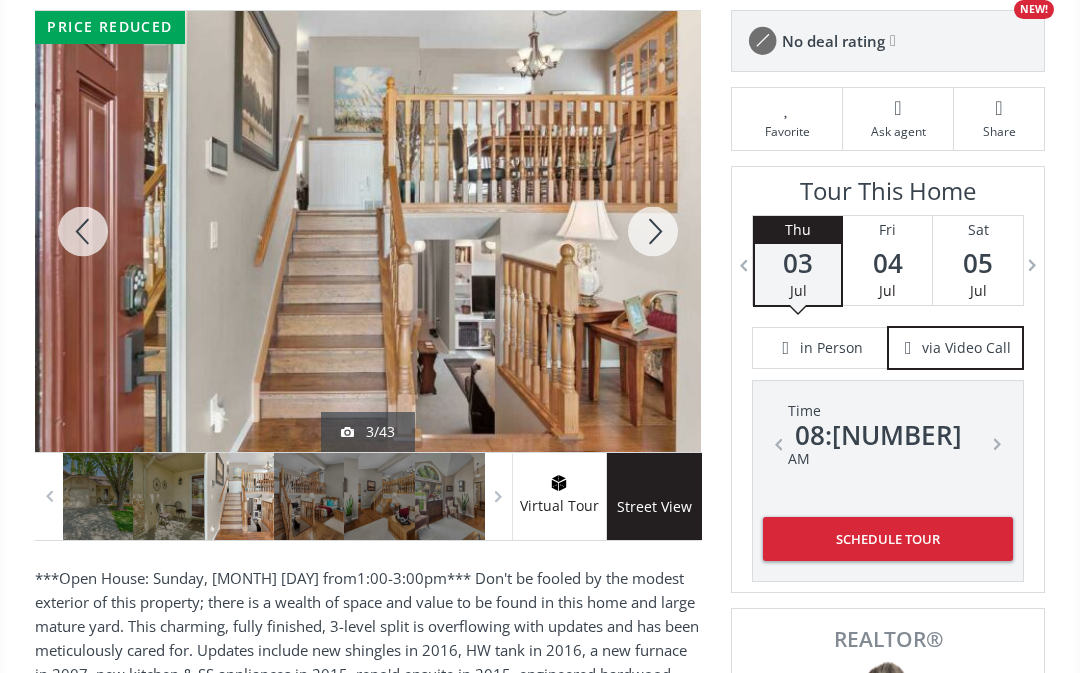 click at bounding box center (653, 231) 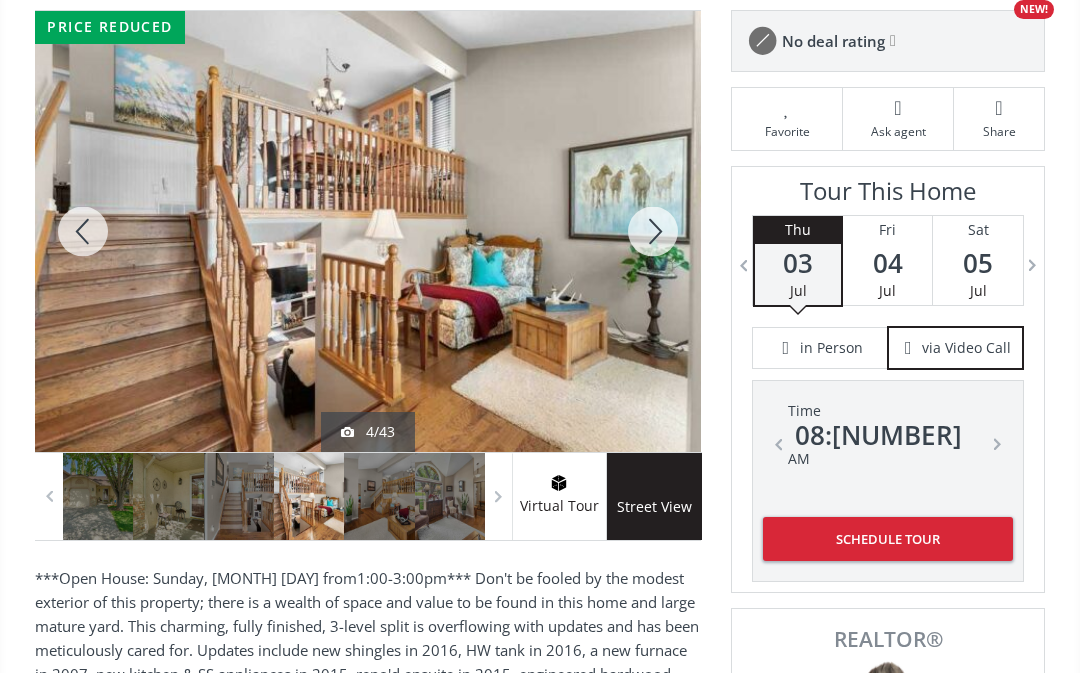 click at bounding box center (653, 231) 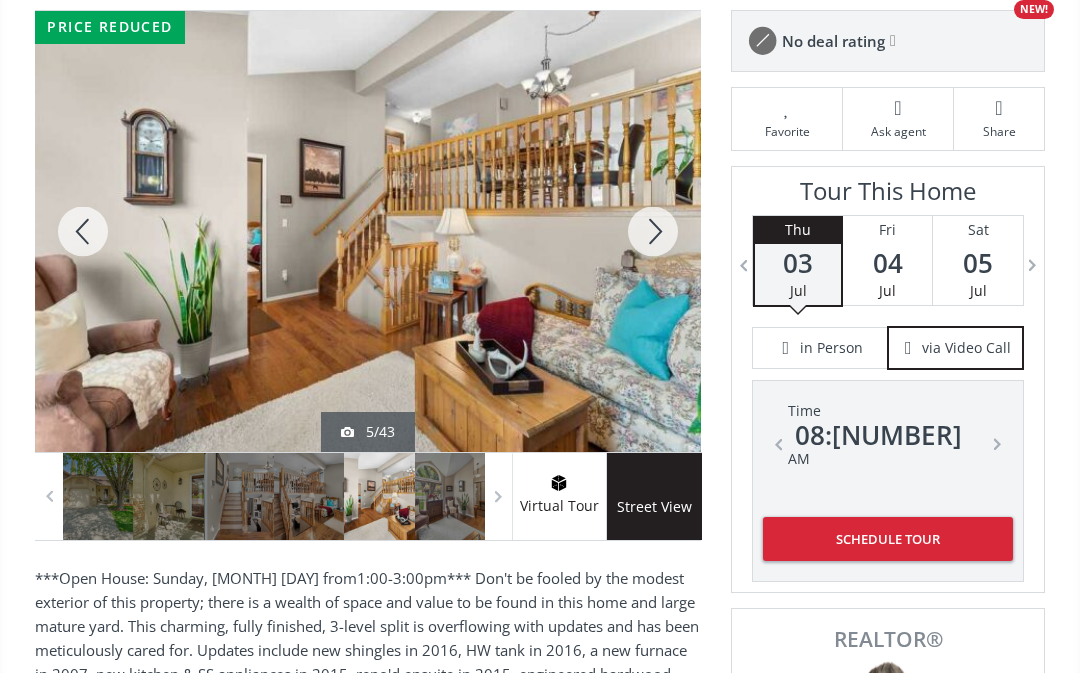 click at bounding box center (653, 231) 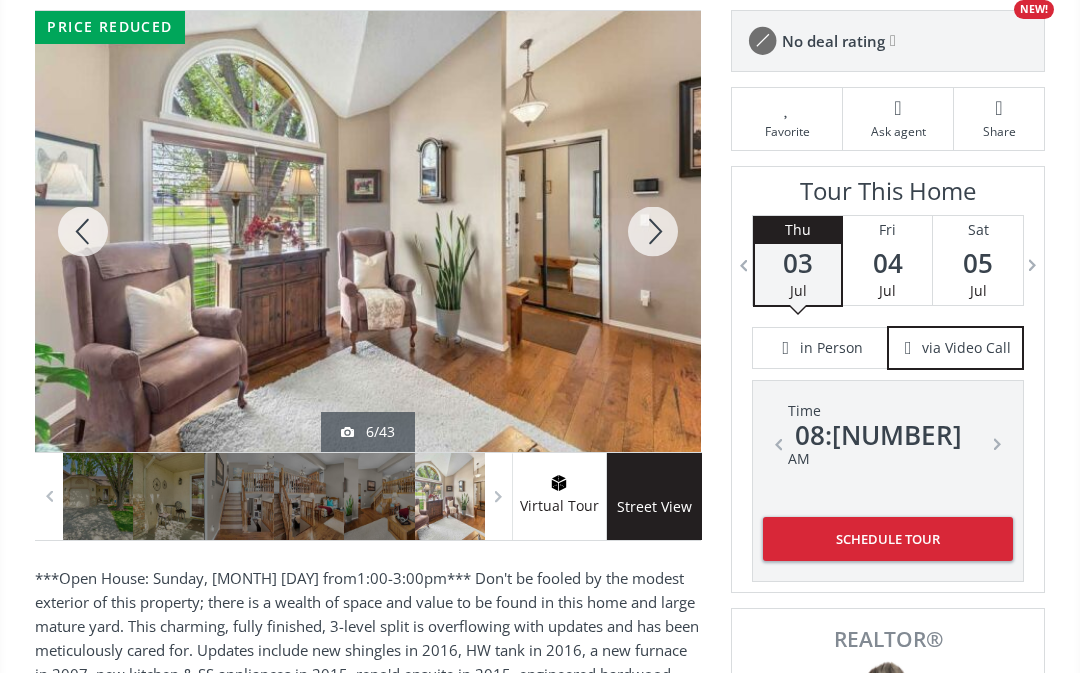 click at bounding box center (653, 231) 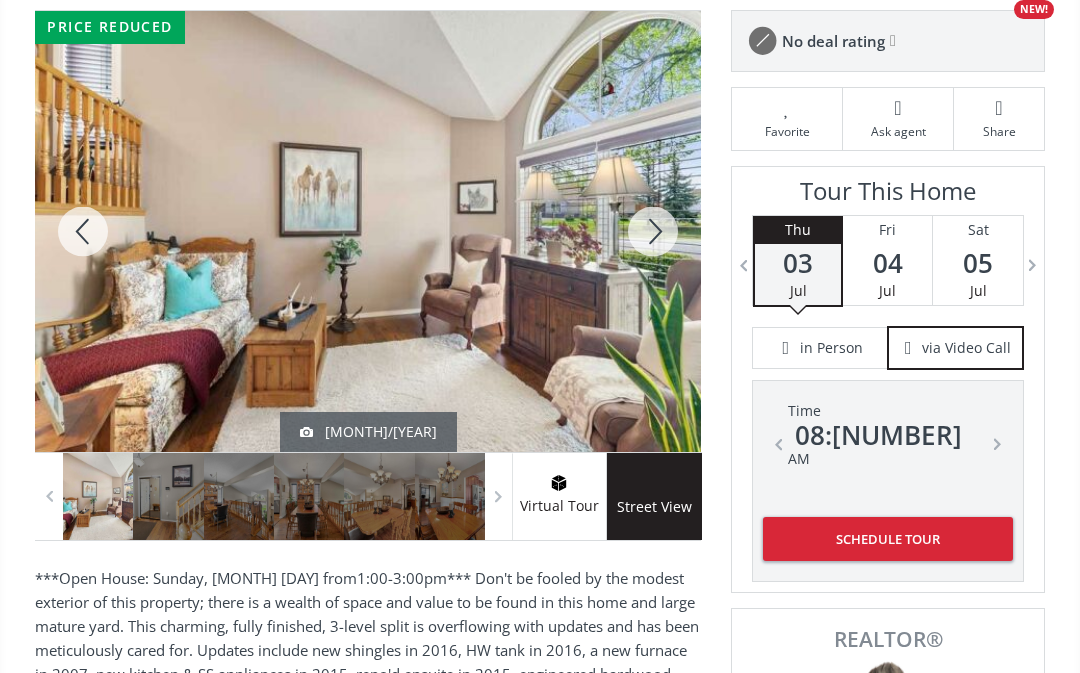 click at bounding box center (653, 231) 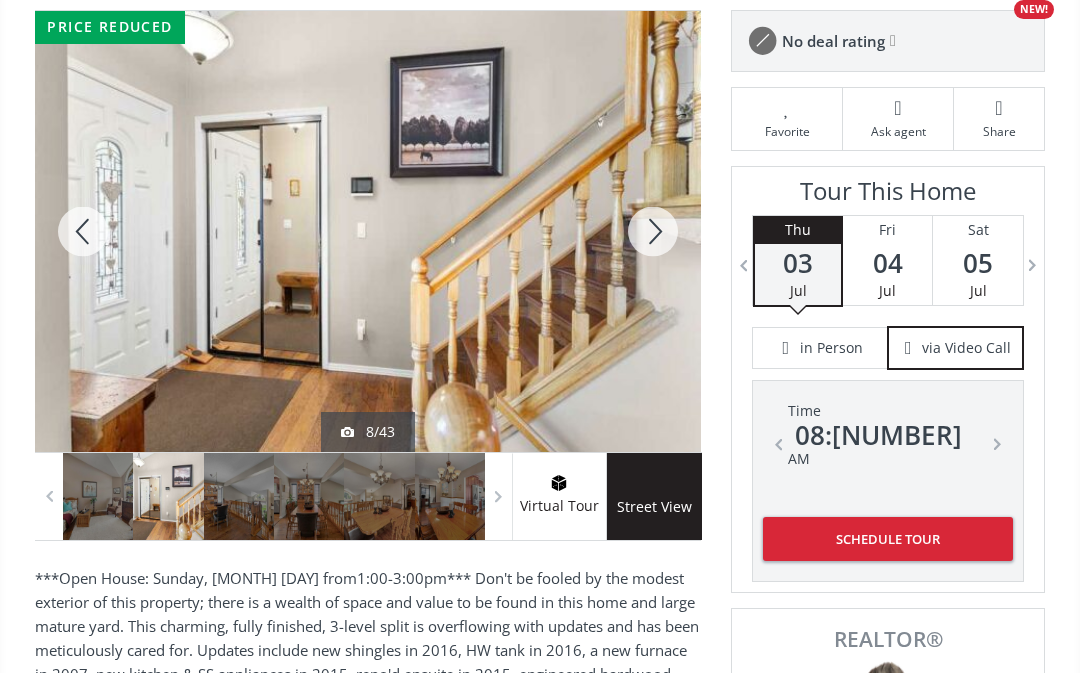 click at bounding box center (653, 231) 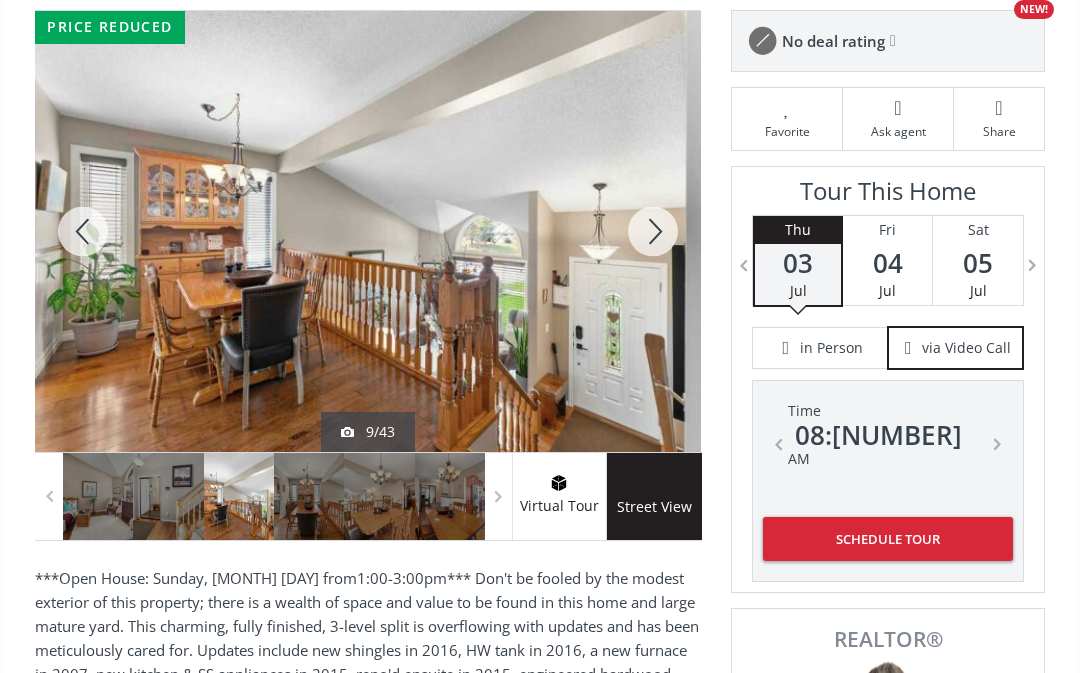 click at bounding box center [653, 231] 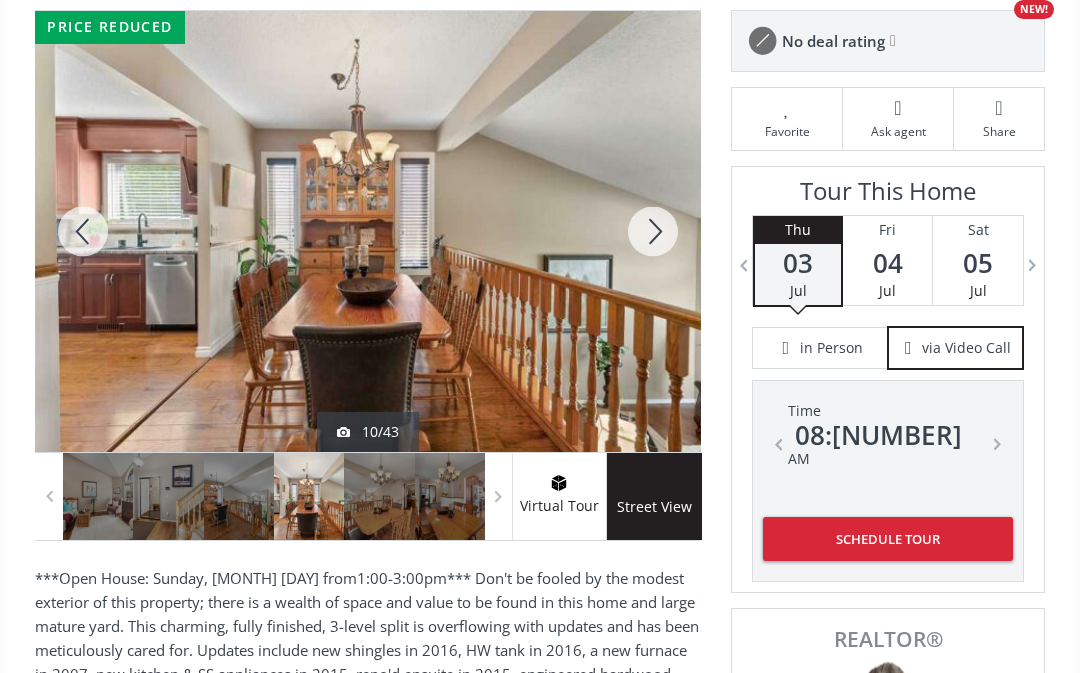 click at bounding box center [653, 231] 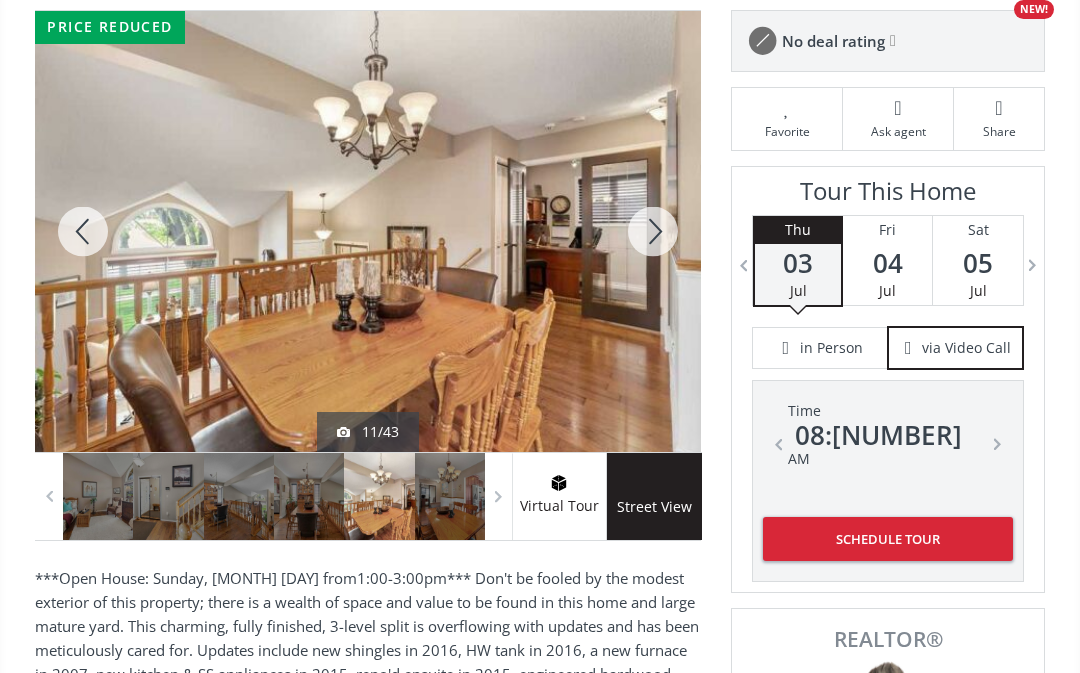 click at bounding box center [653, 231] 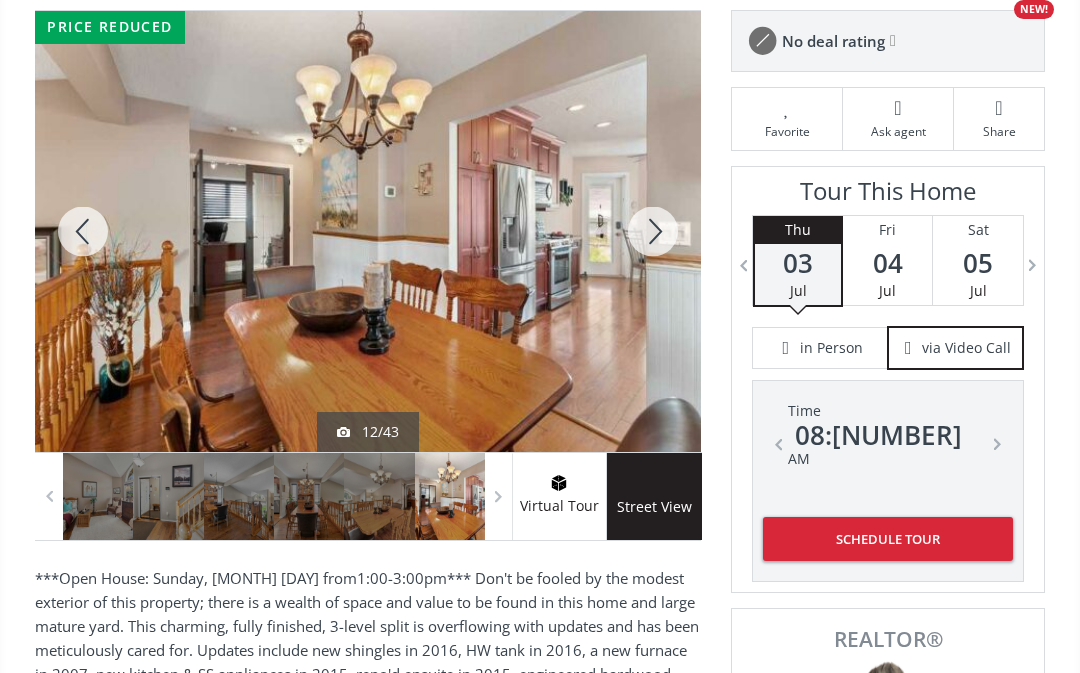 click at bounding box center [653, 231] 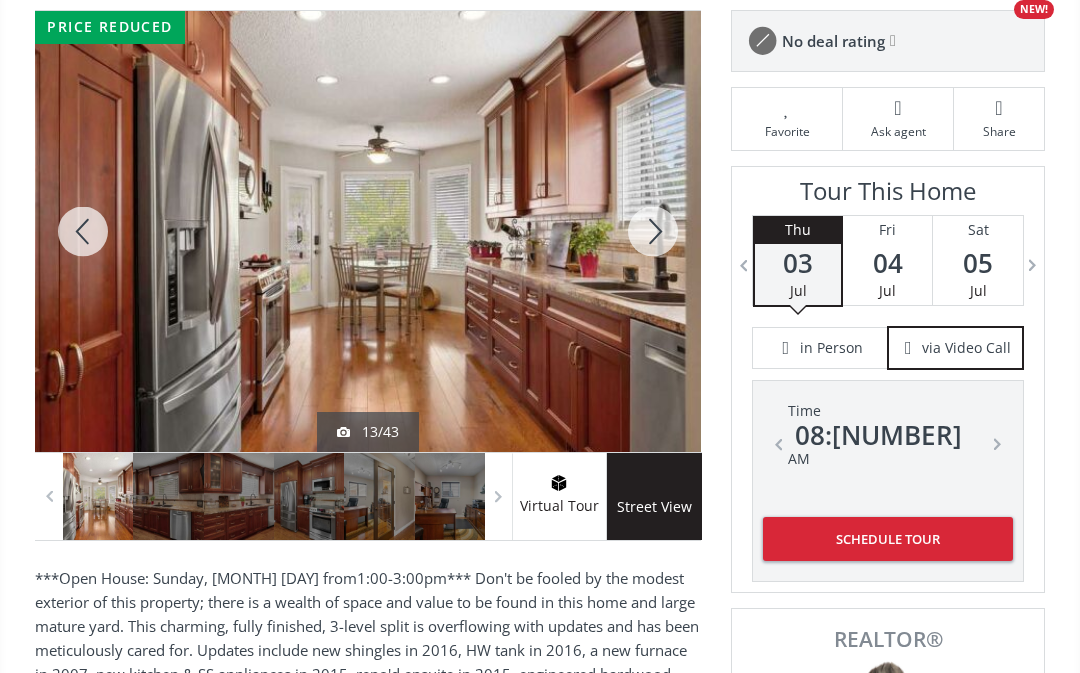 click at bounding box center [653, 231] 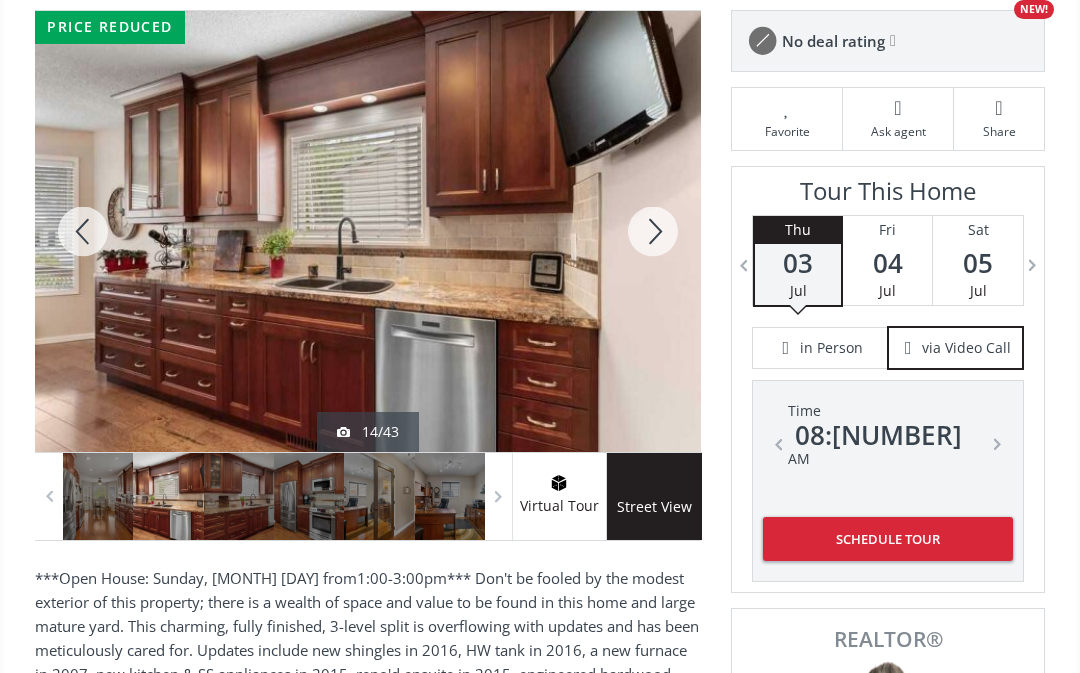 click at bounding box center [653, 231] 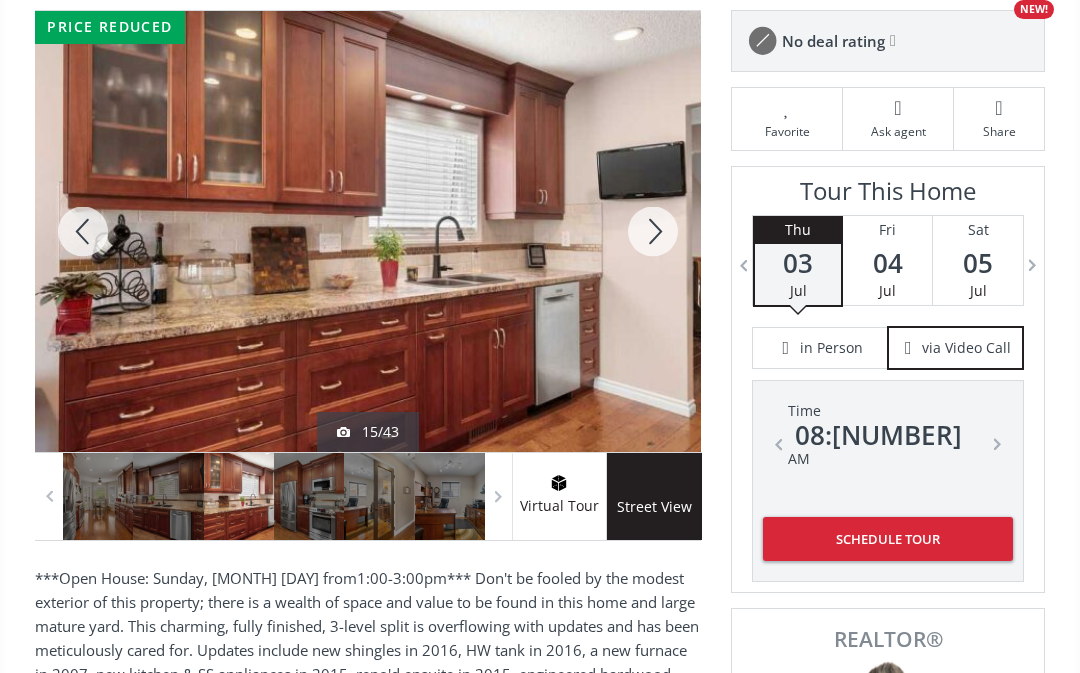 click at bounding box center (653, 231) 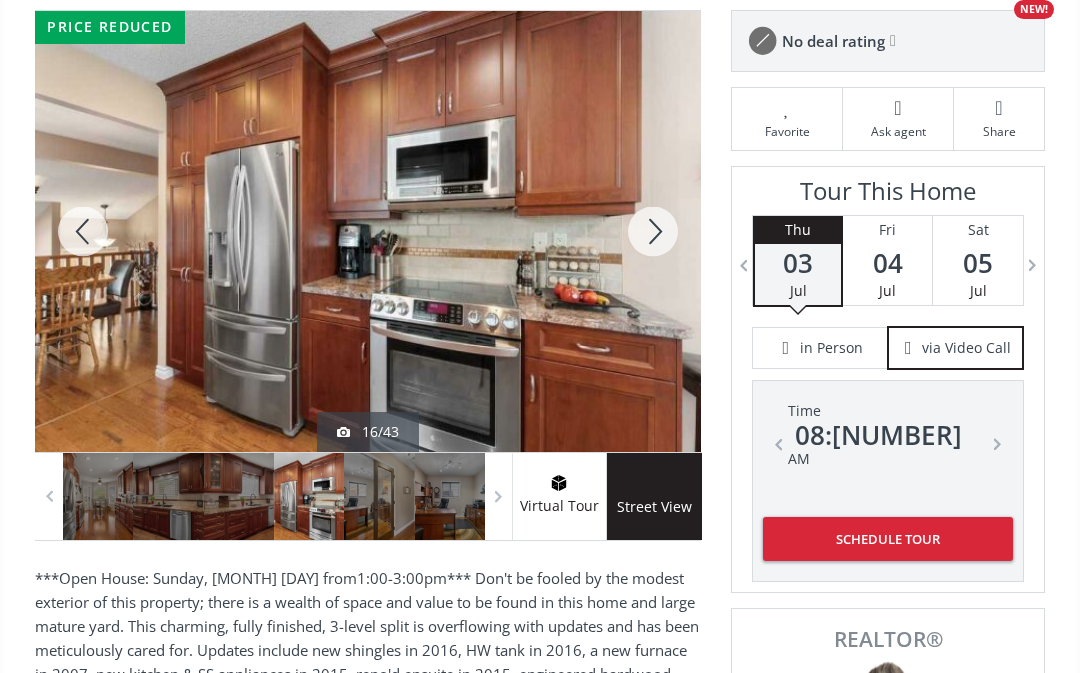 click at bounding box center [653, 231] 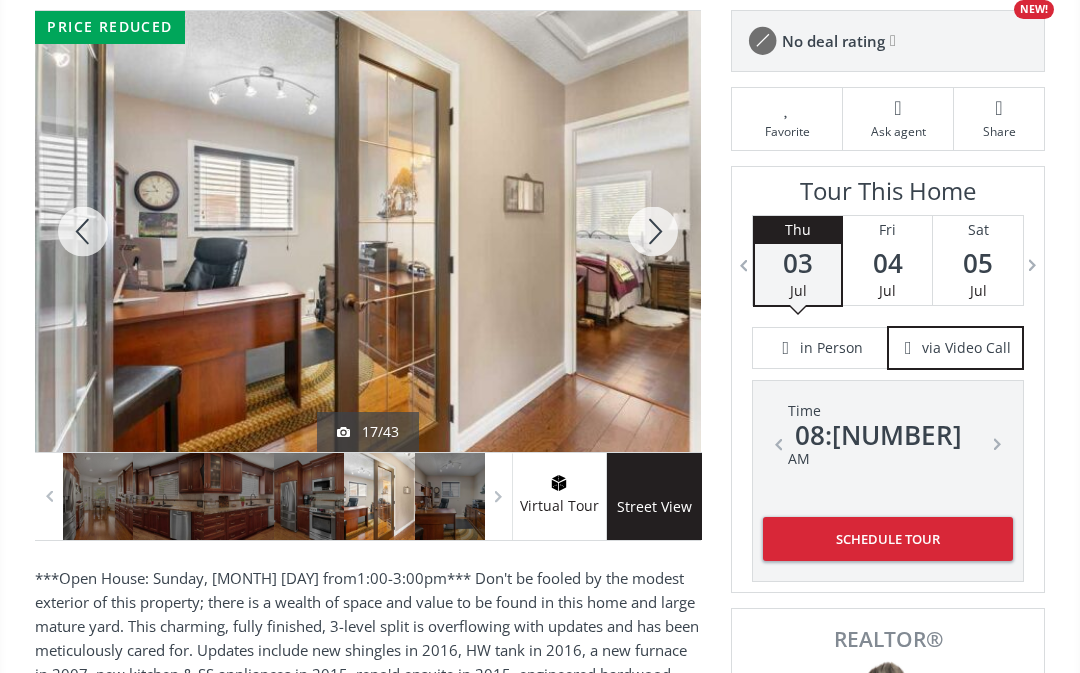 click at bounding box center (653, 231) 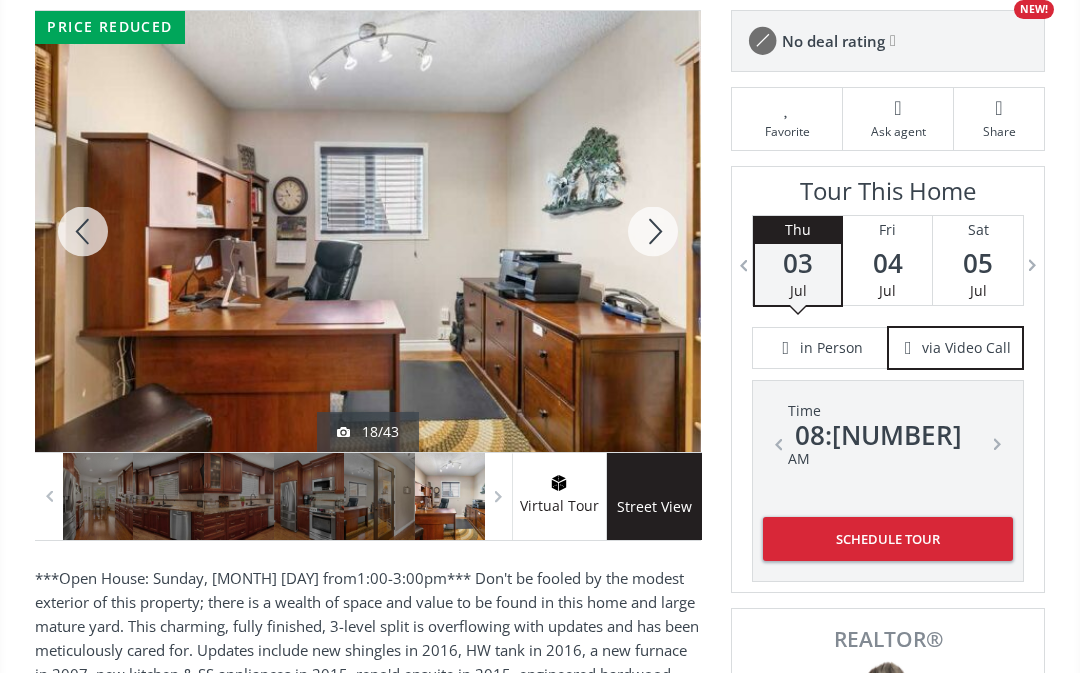 click at bounding box center (653, 231) 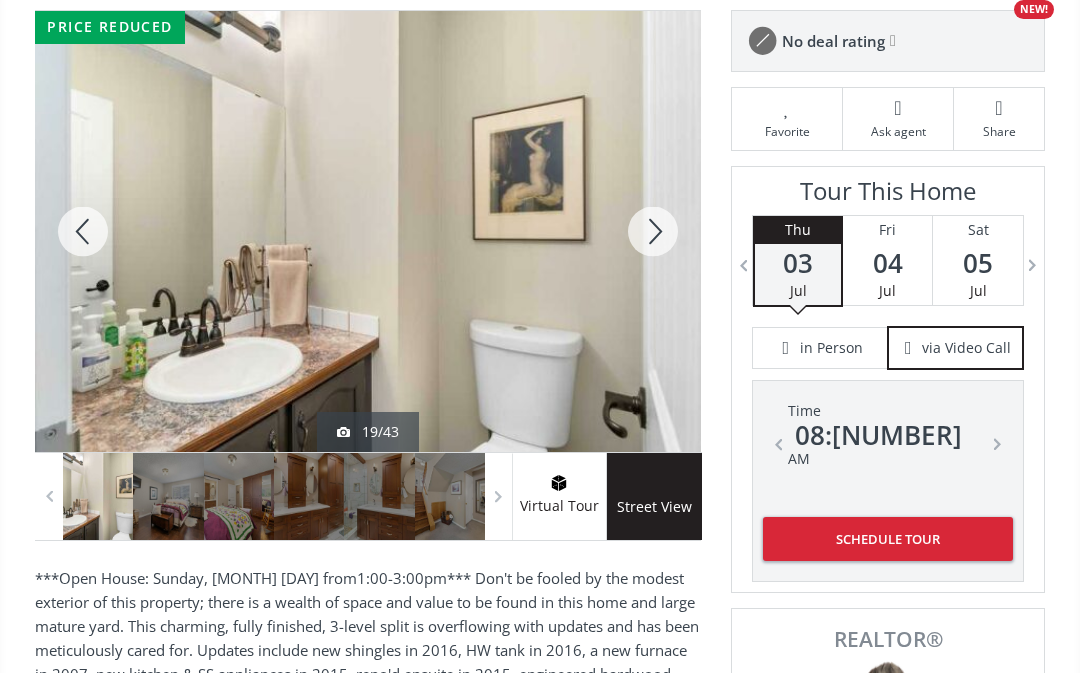 click at bounding box center [653, 231] 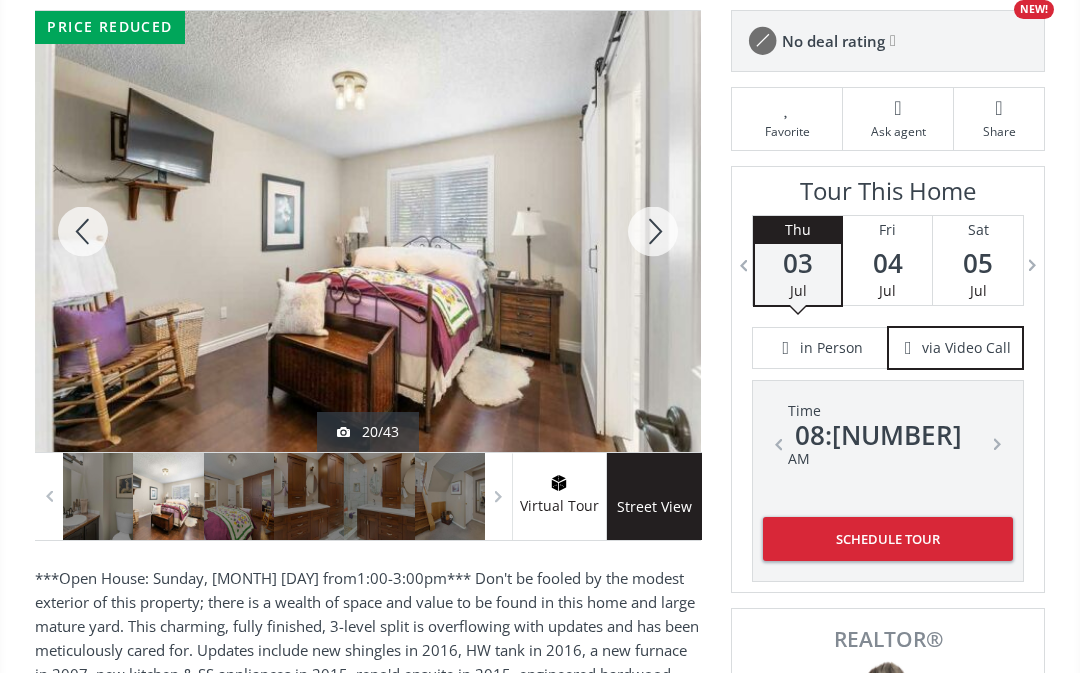 click at bounding box center [653, 231] 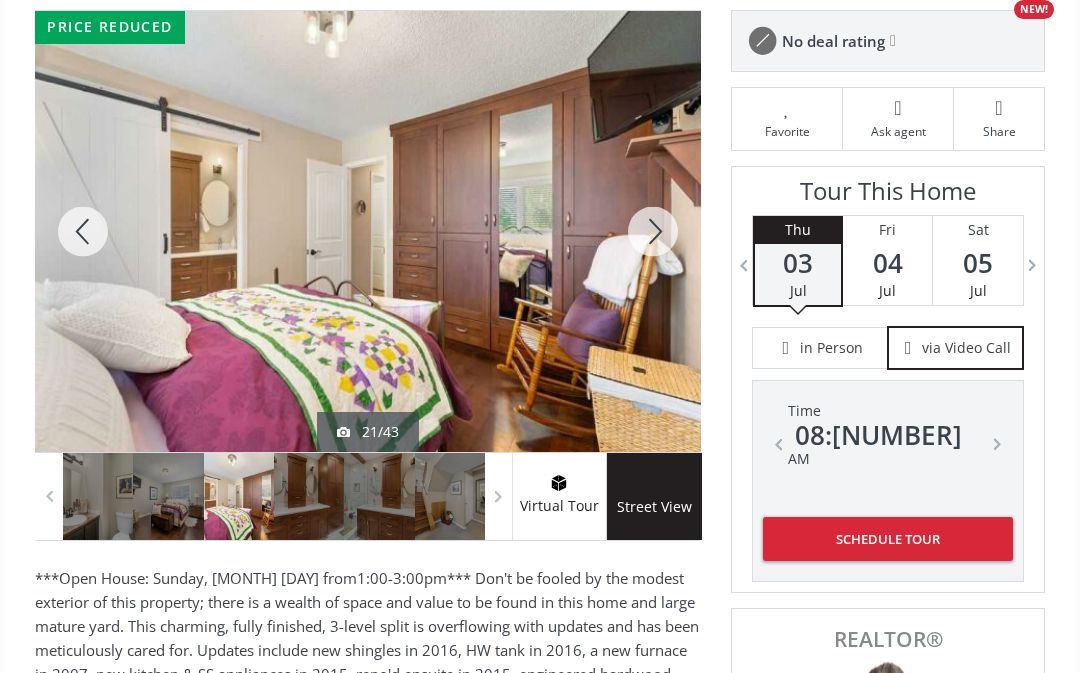 click at bounding box center (653, 231) 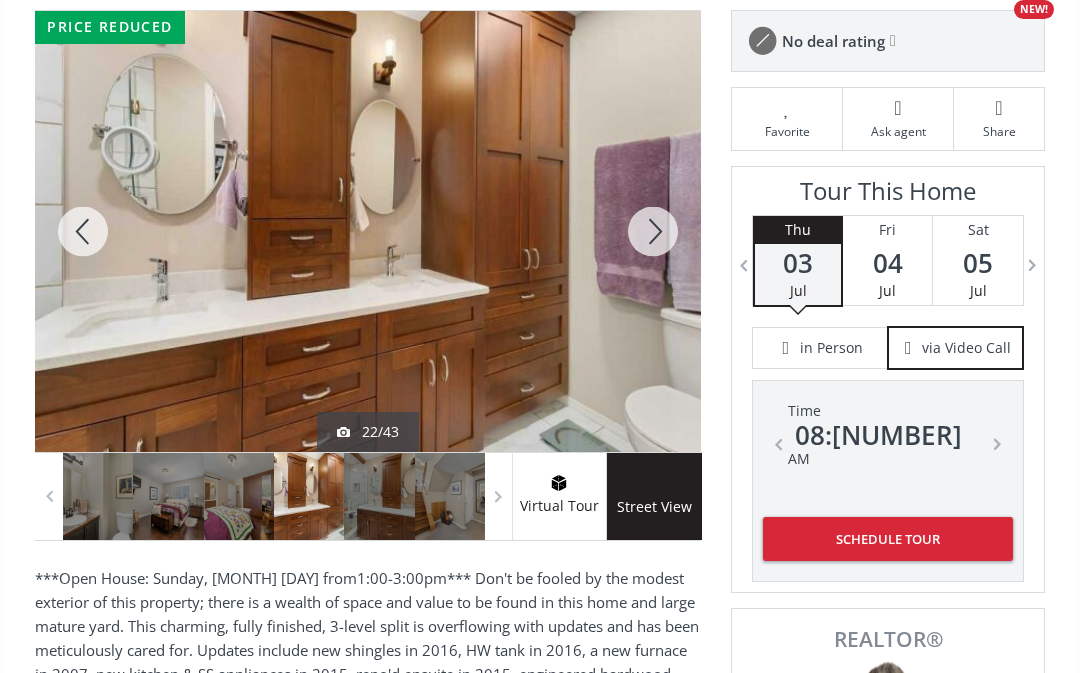click at bounding box center (368, 746) 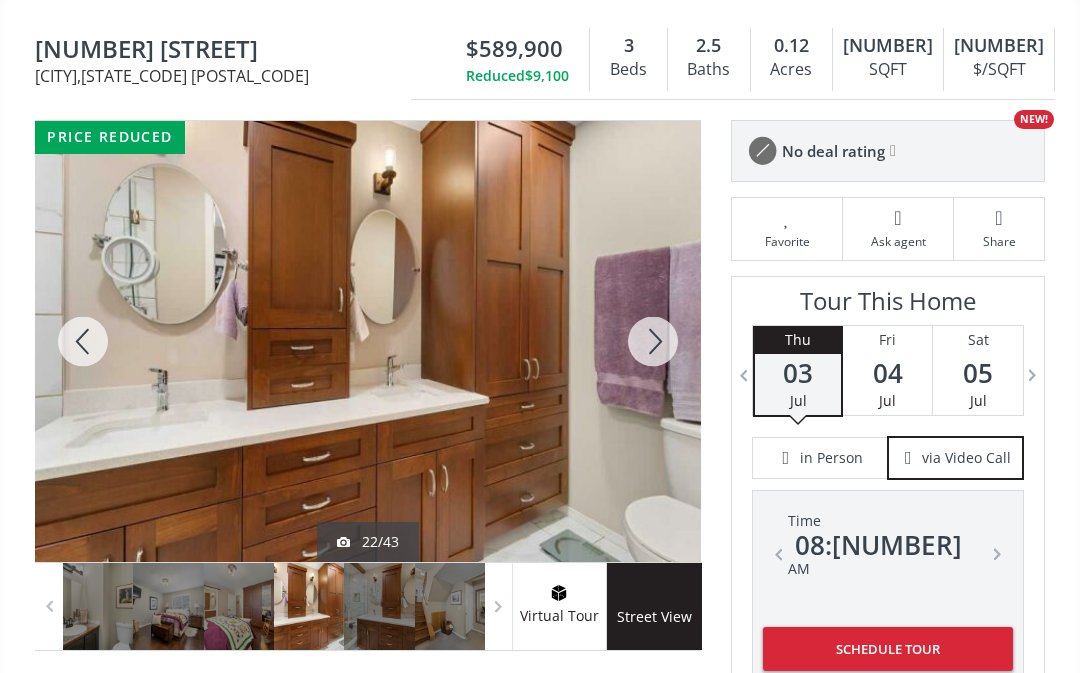 scroll, scrollTop: 0, scrollLeft: 0, axis: both 